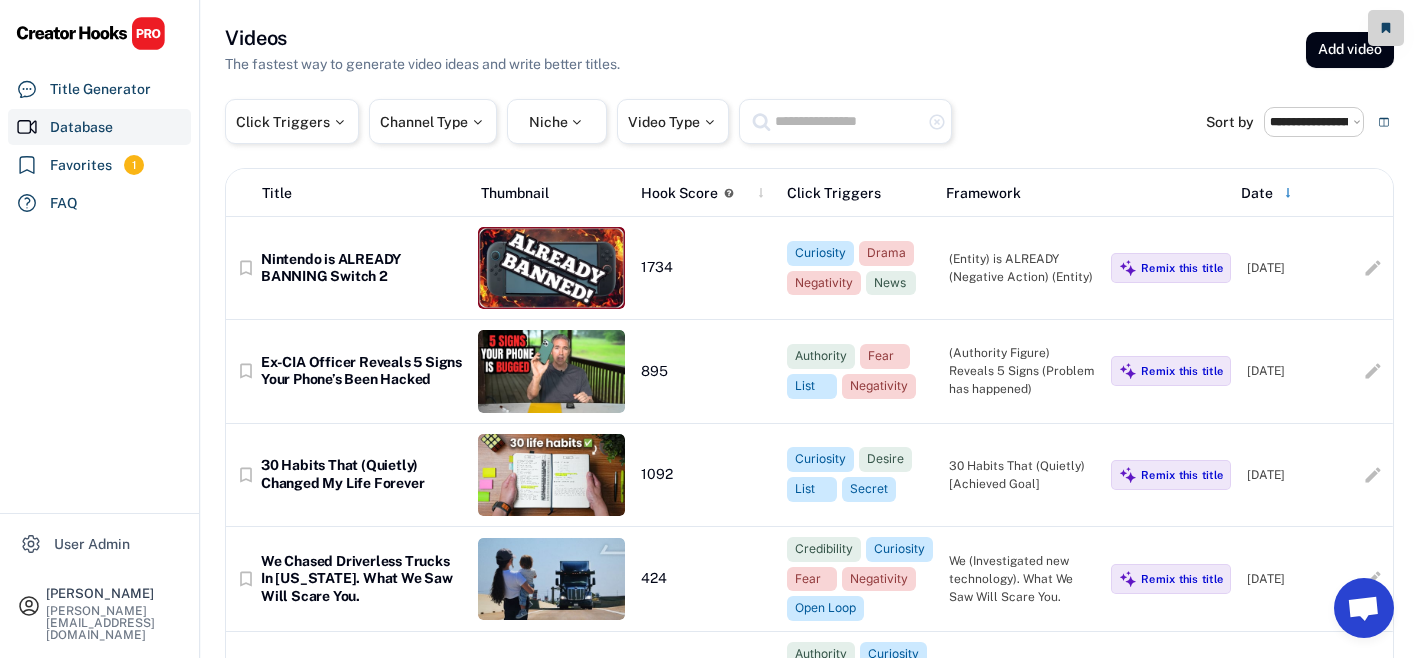select on "**********" 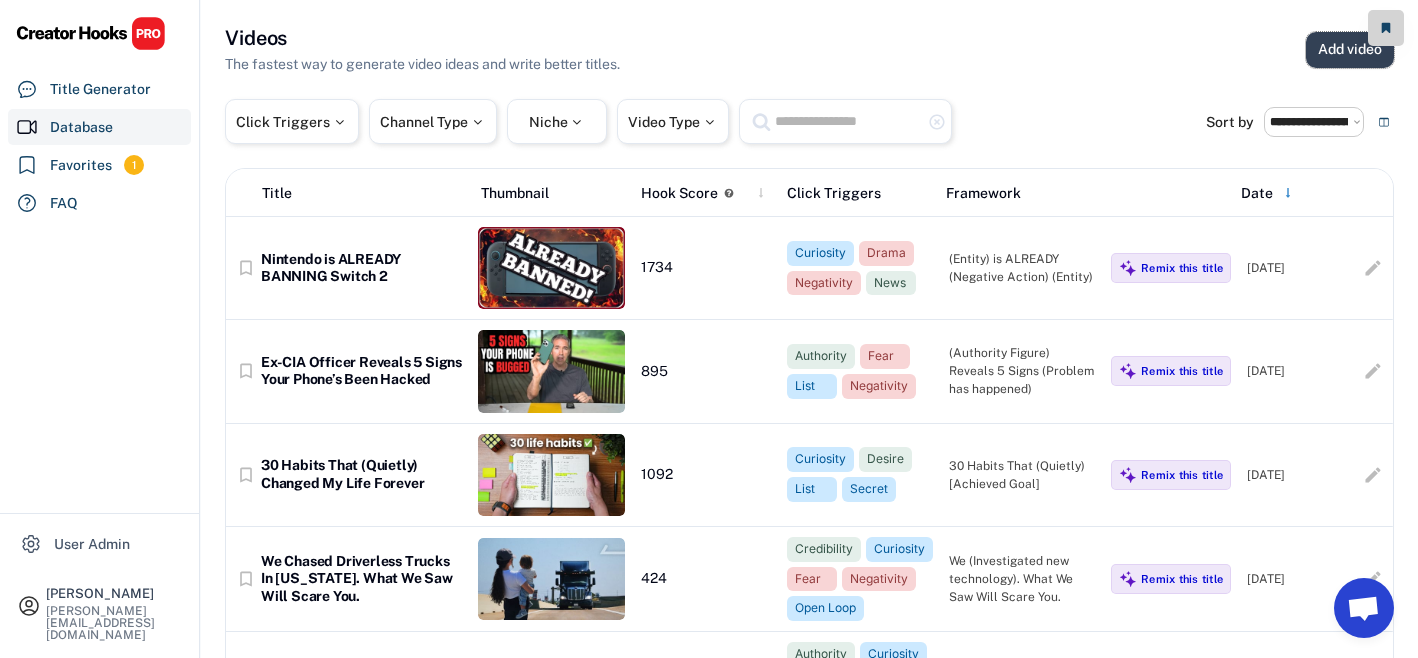 click on "Add video" at bounding box center [1350, 50] 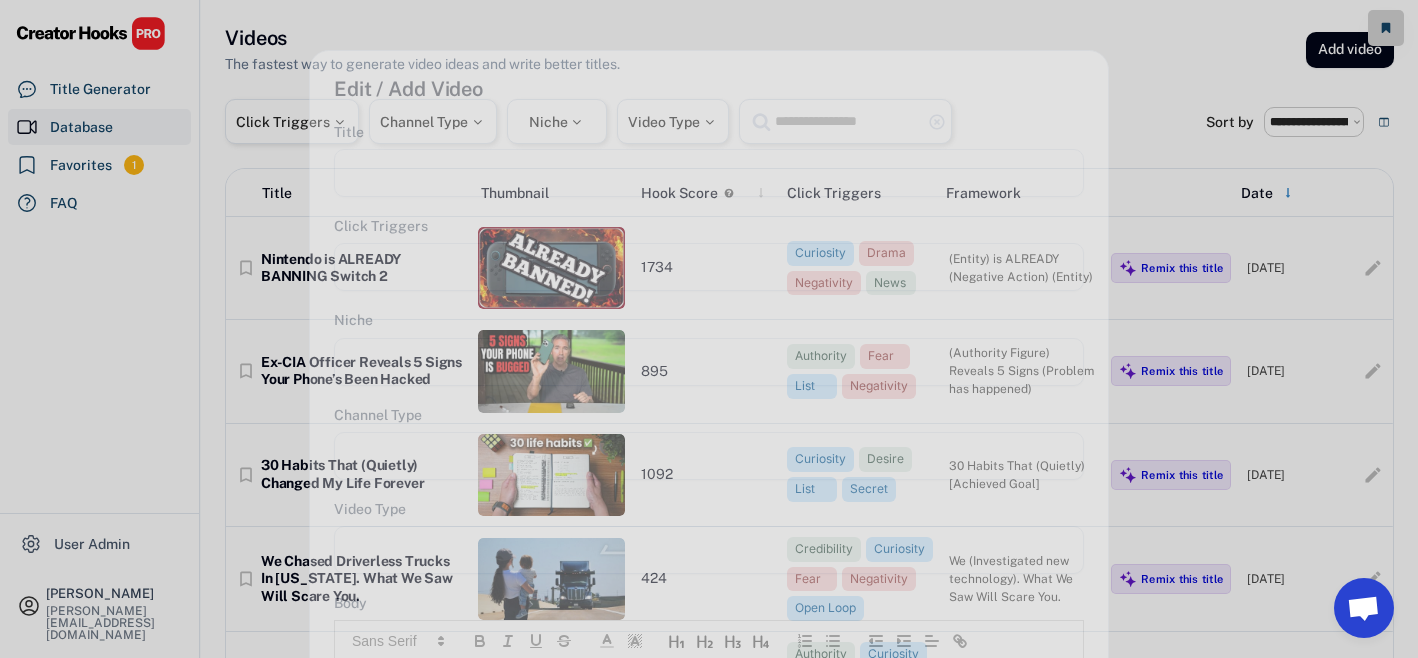 select 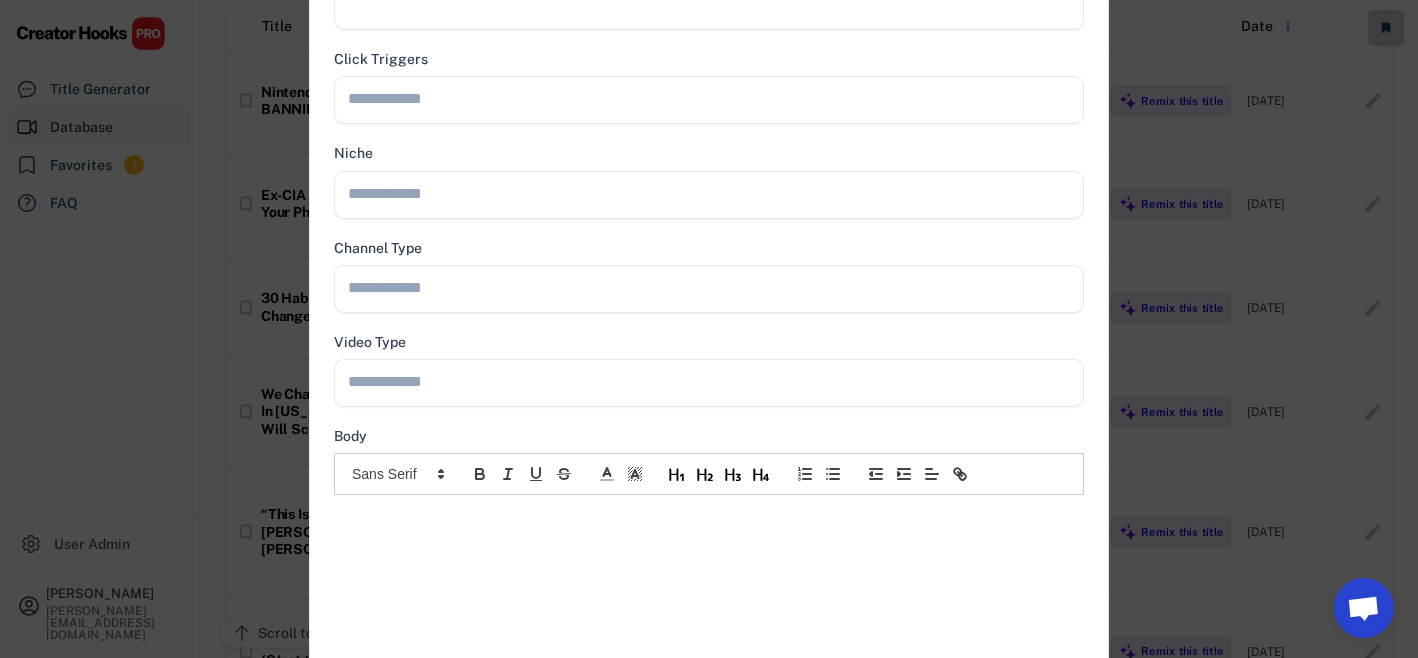 scroll, scrollTop: 440, scrollLeft: 0, axis: vertical 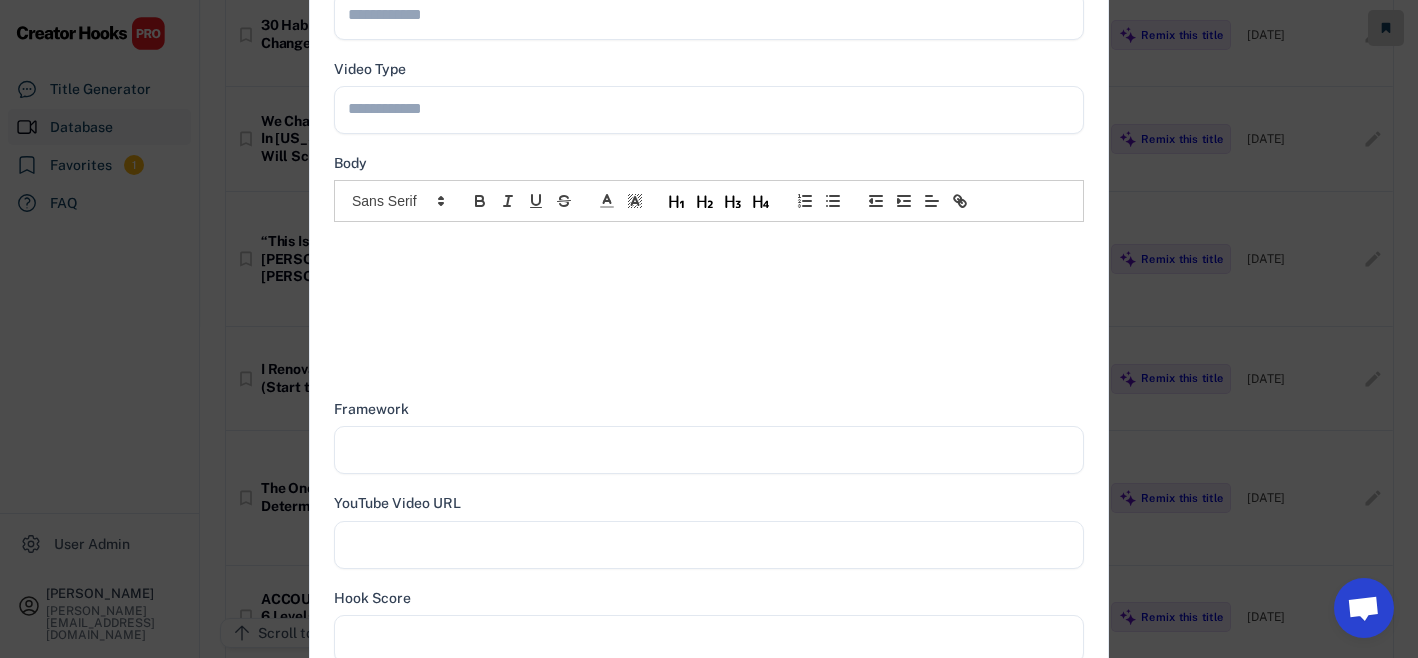 click at bounding box center (709, 301) 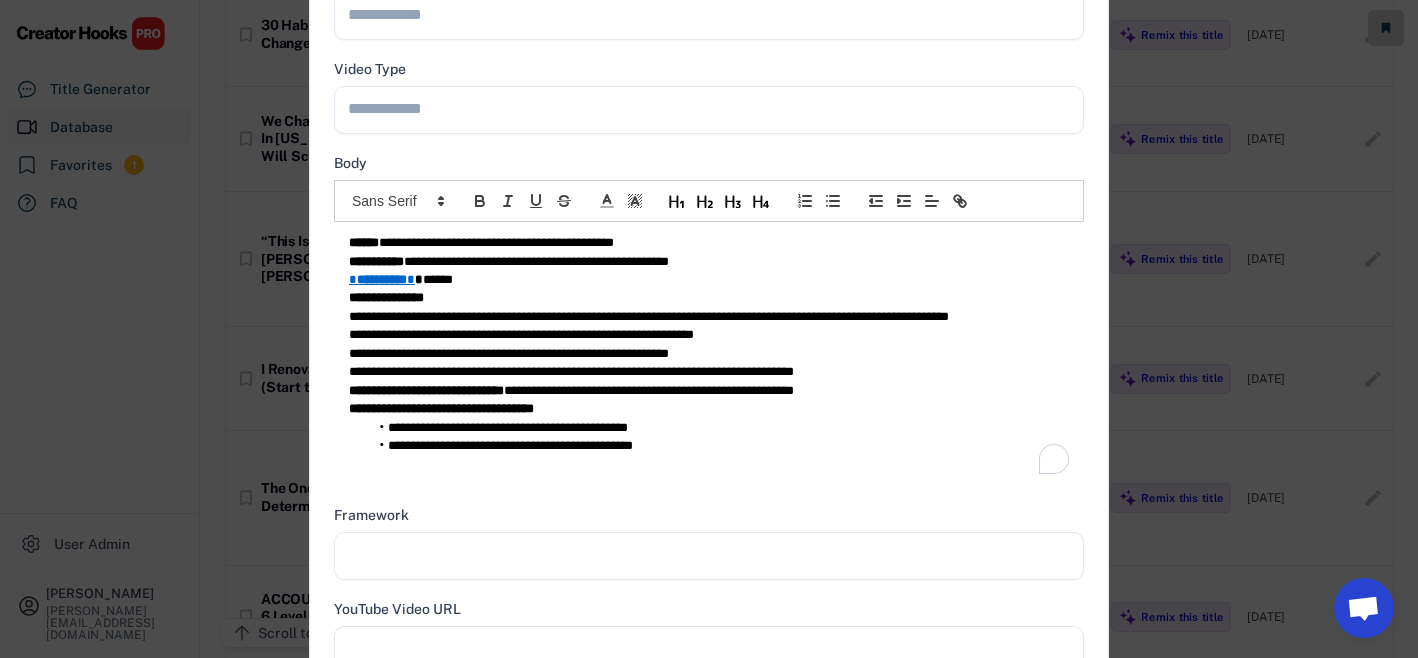 scroll, scrollTop: 0, scrollLeft: 0, axis: both 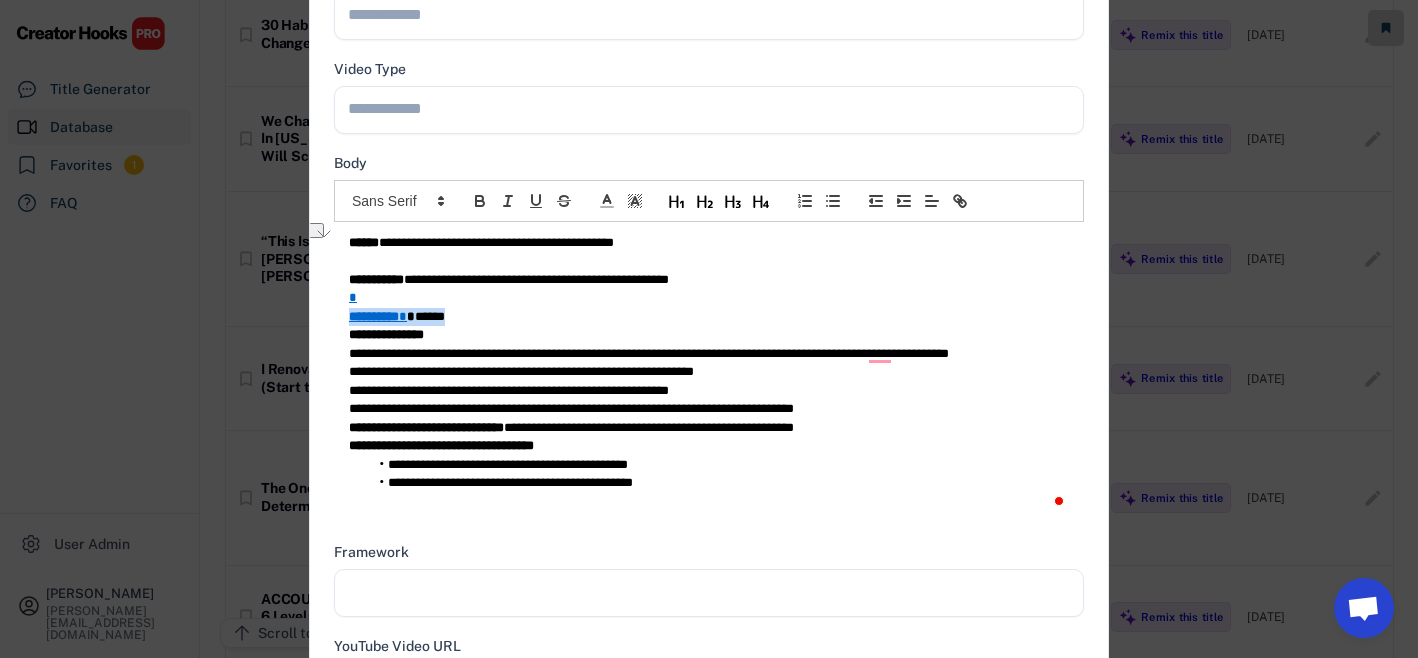 type on "**********" 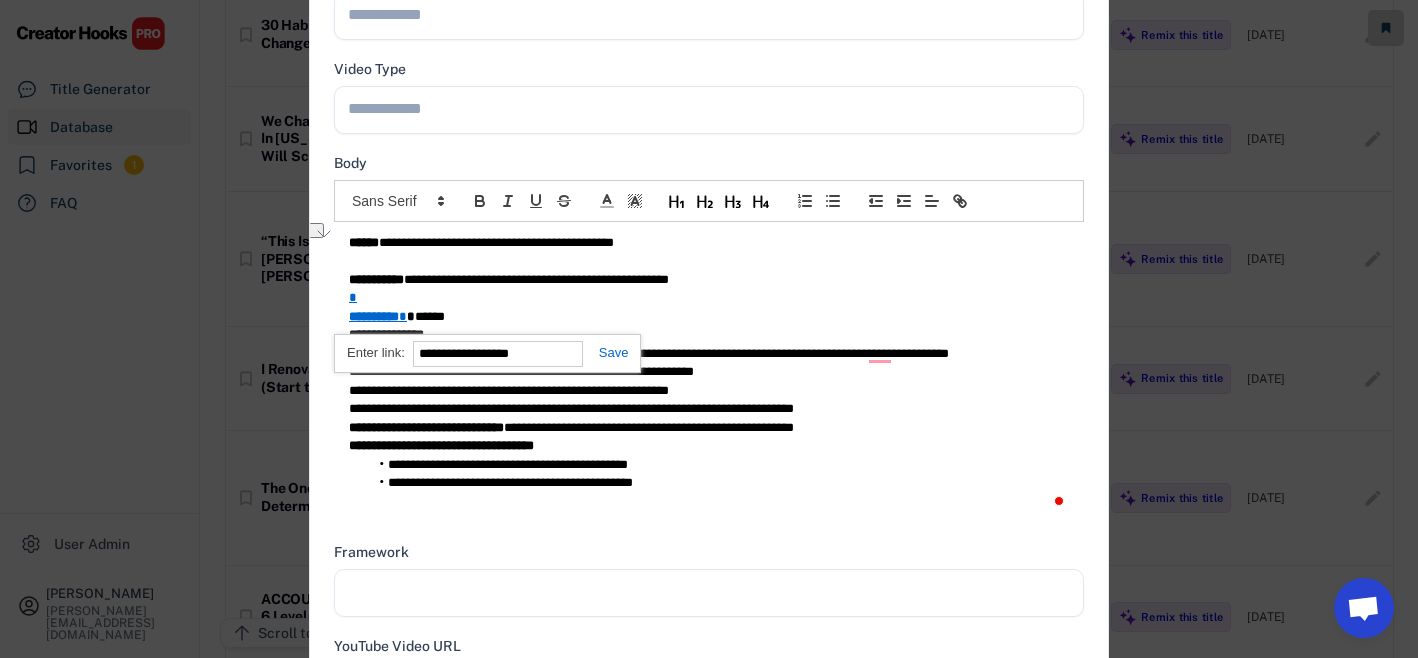 type 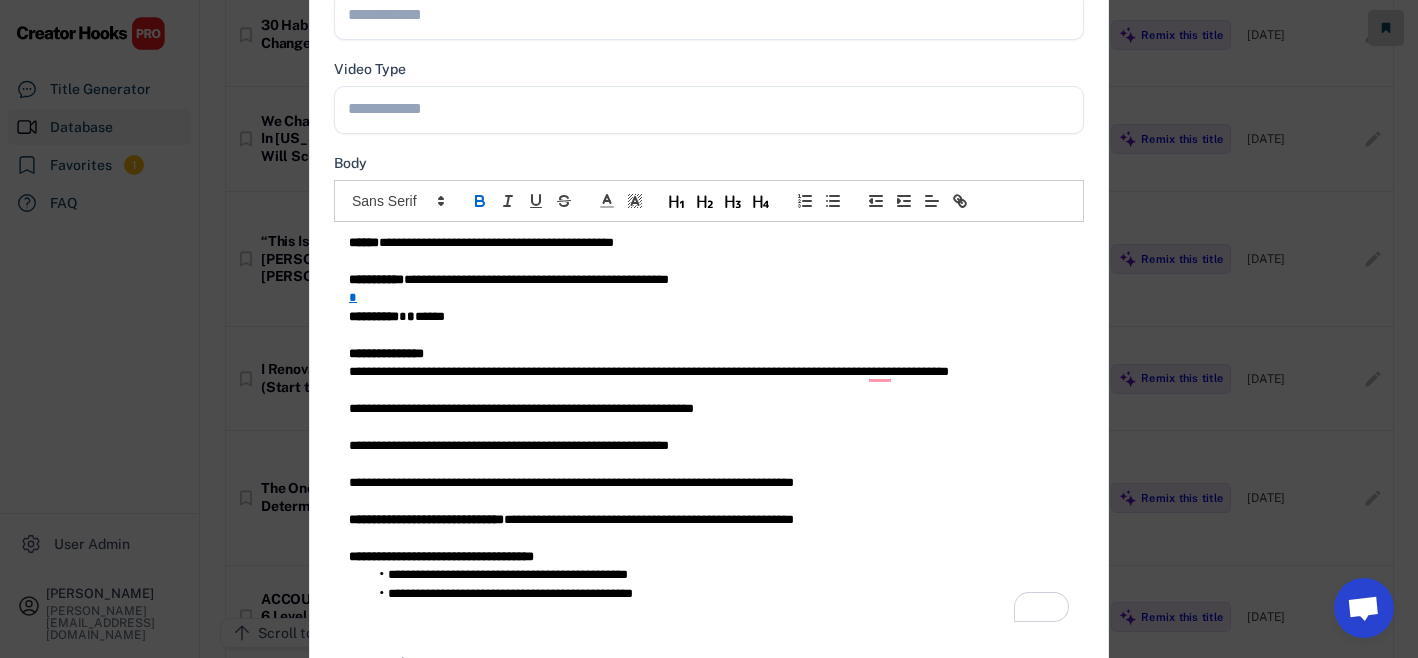 click on "**********" at bounding box center [709, 280] 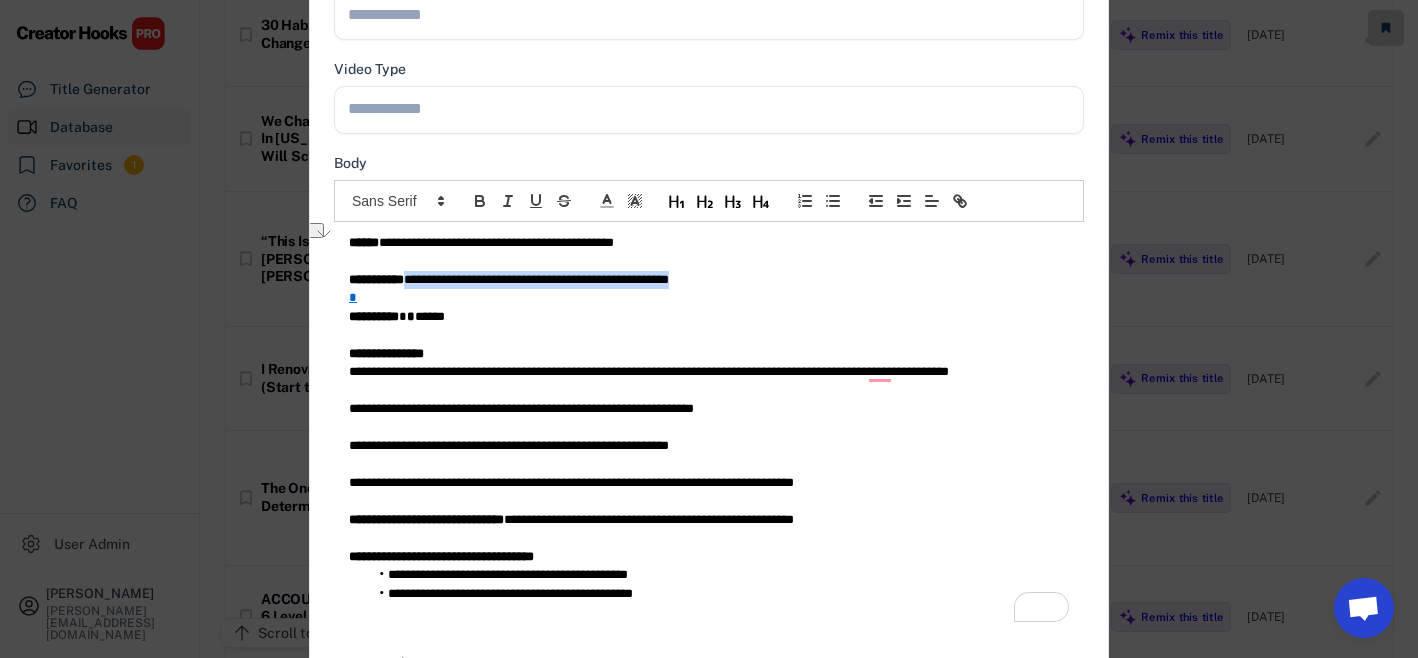 copy on "**********" 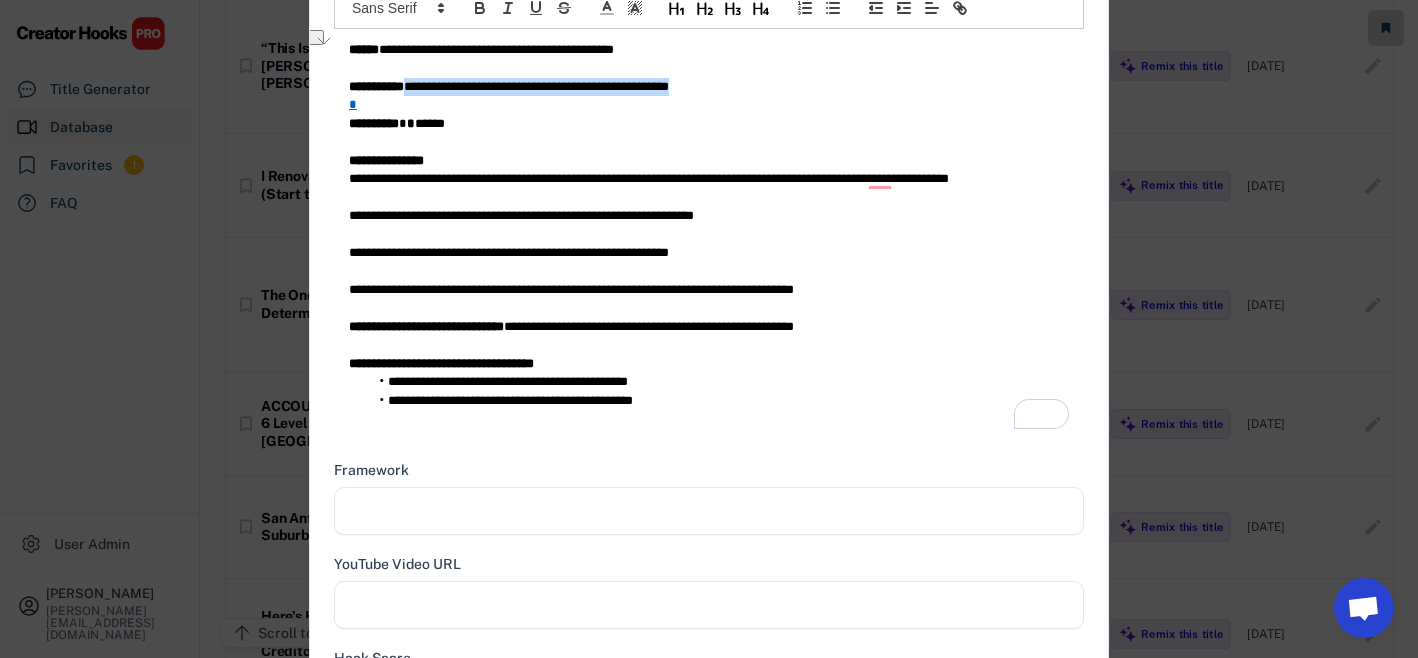 scroll, scrollTop: 827, scrollLeft: 0, axis: vertical 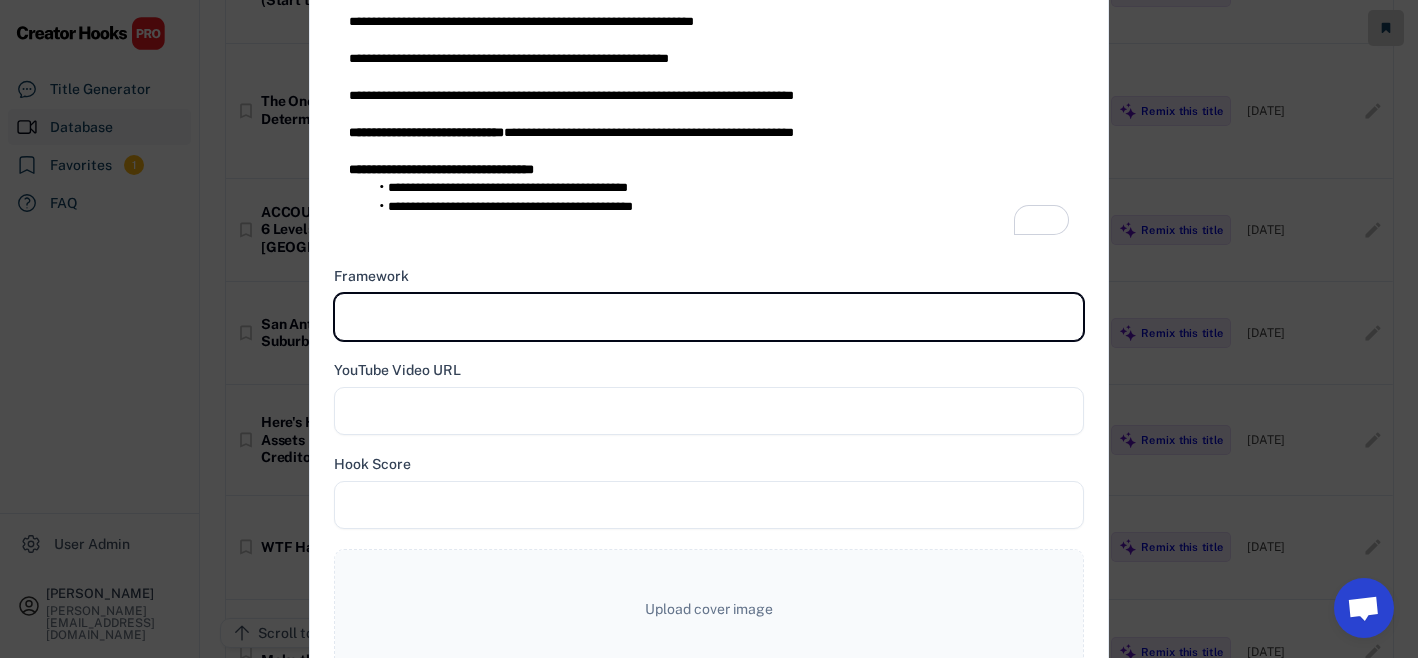 click at bounding box center [709, 317] 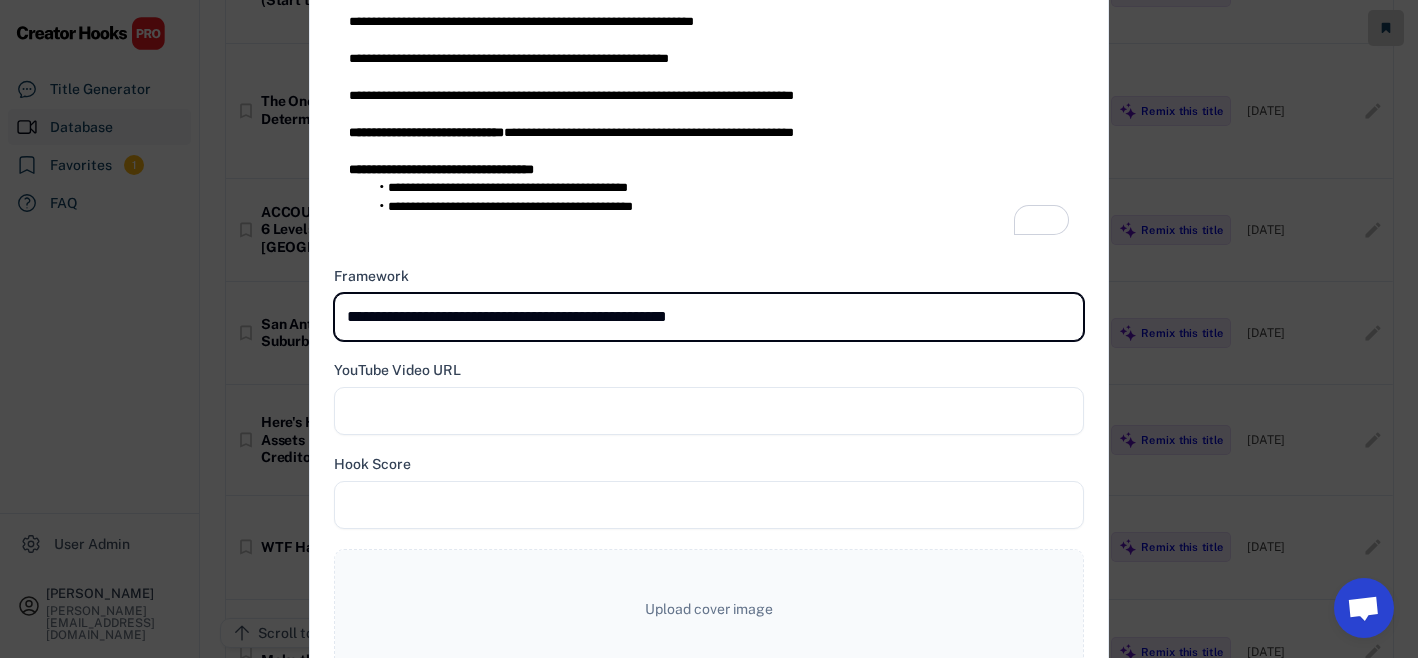 type on "**********" 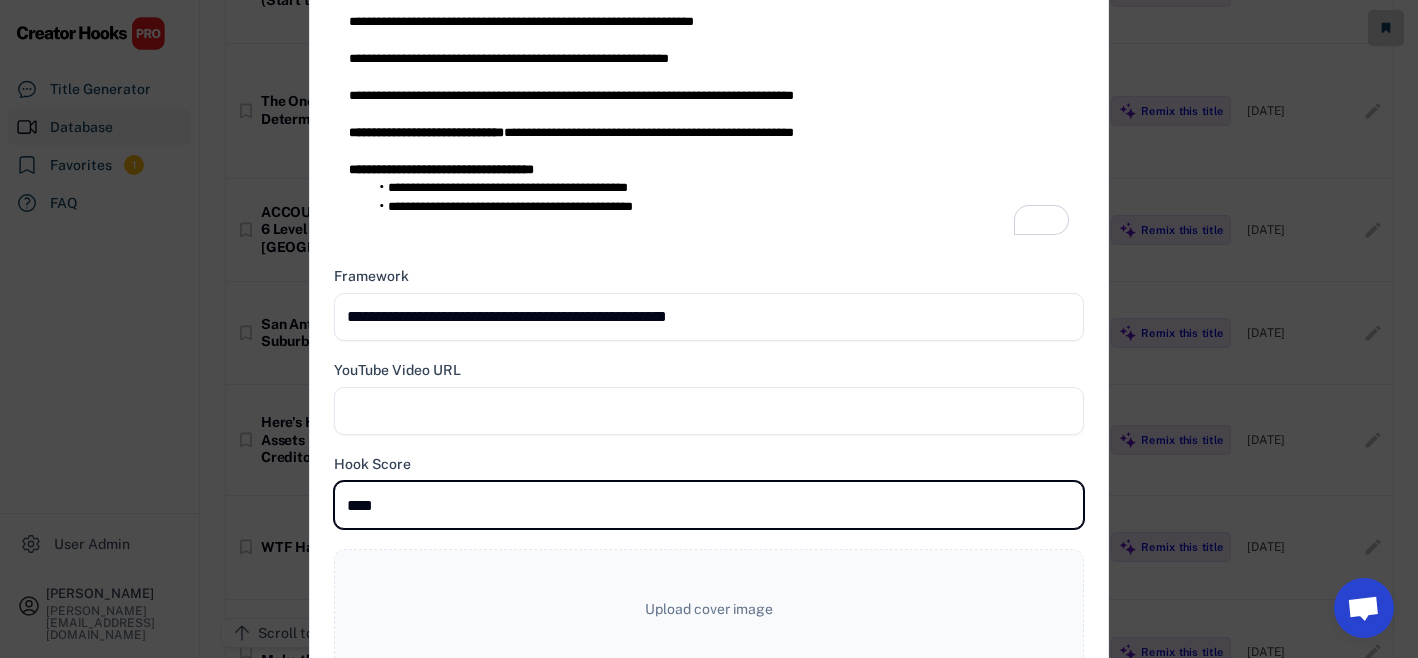 type on "****" 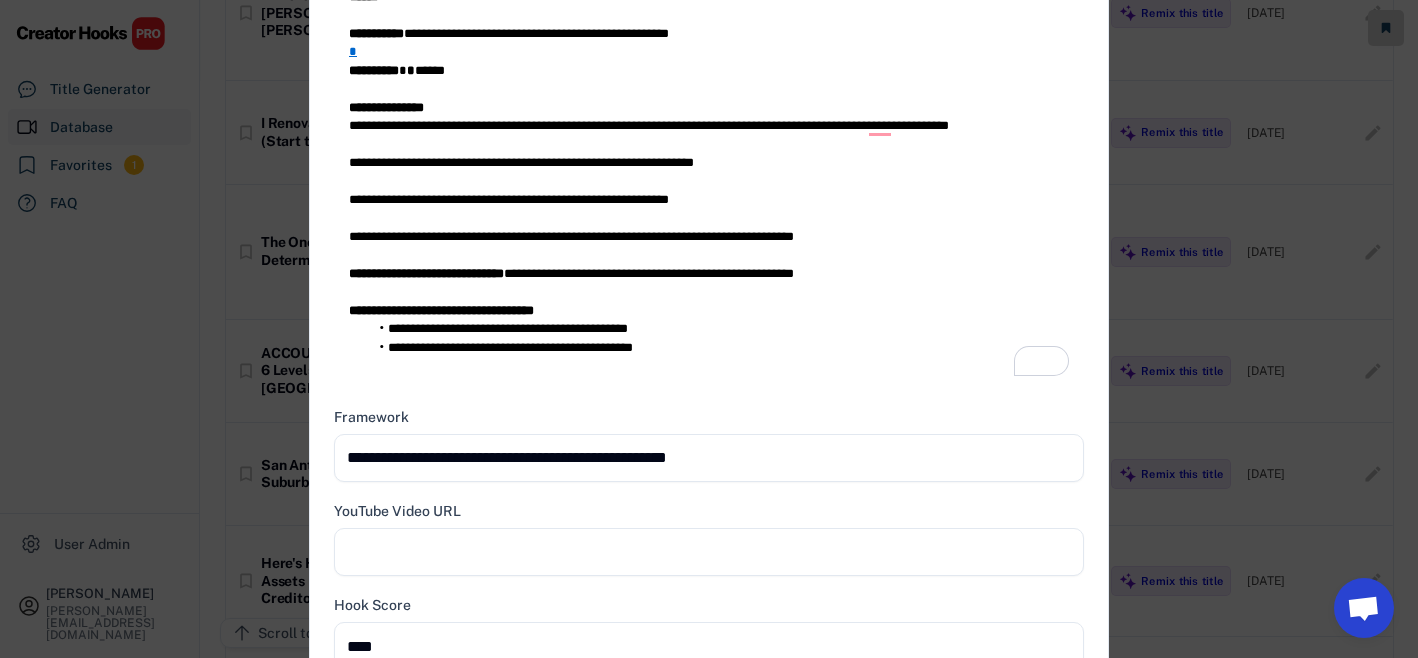 scroll, scrollTop: 448, scrollLeft: 0, axis: vertical 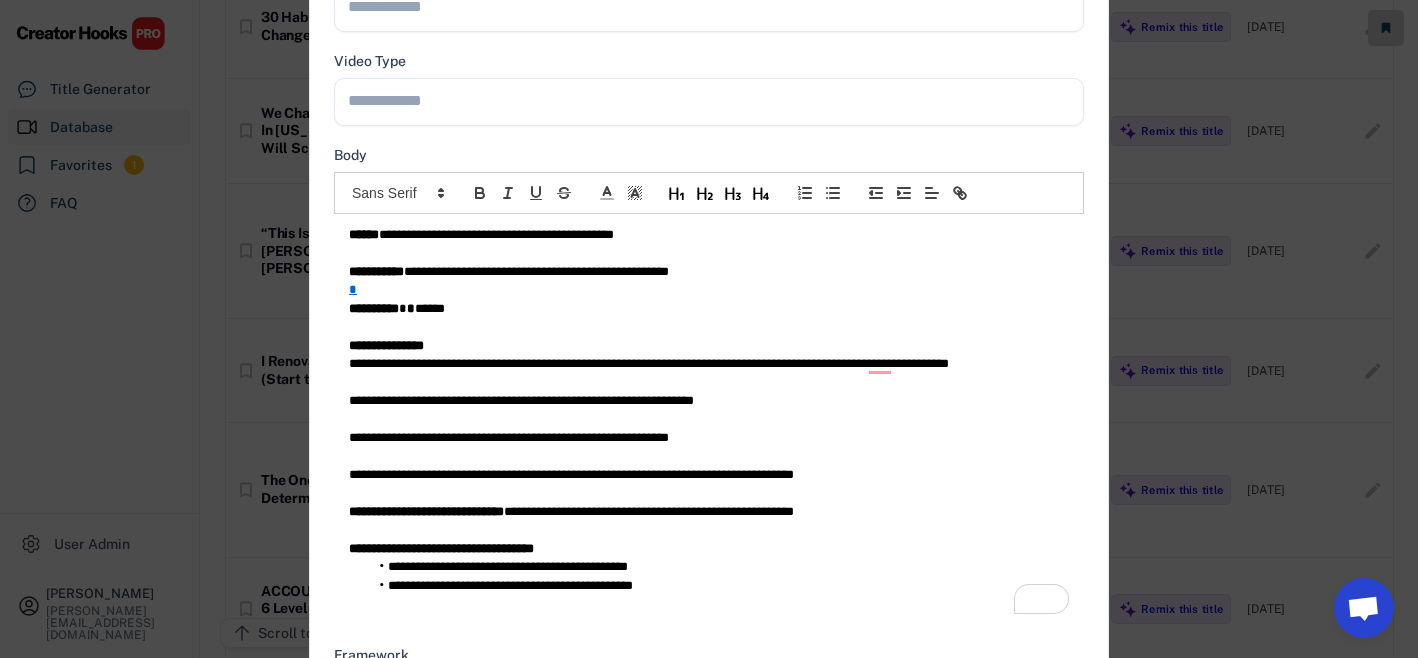 click on "**********" at bounding box center (709, 235) 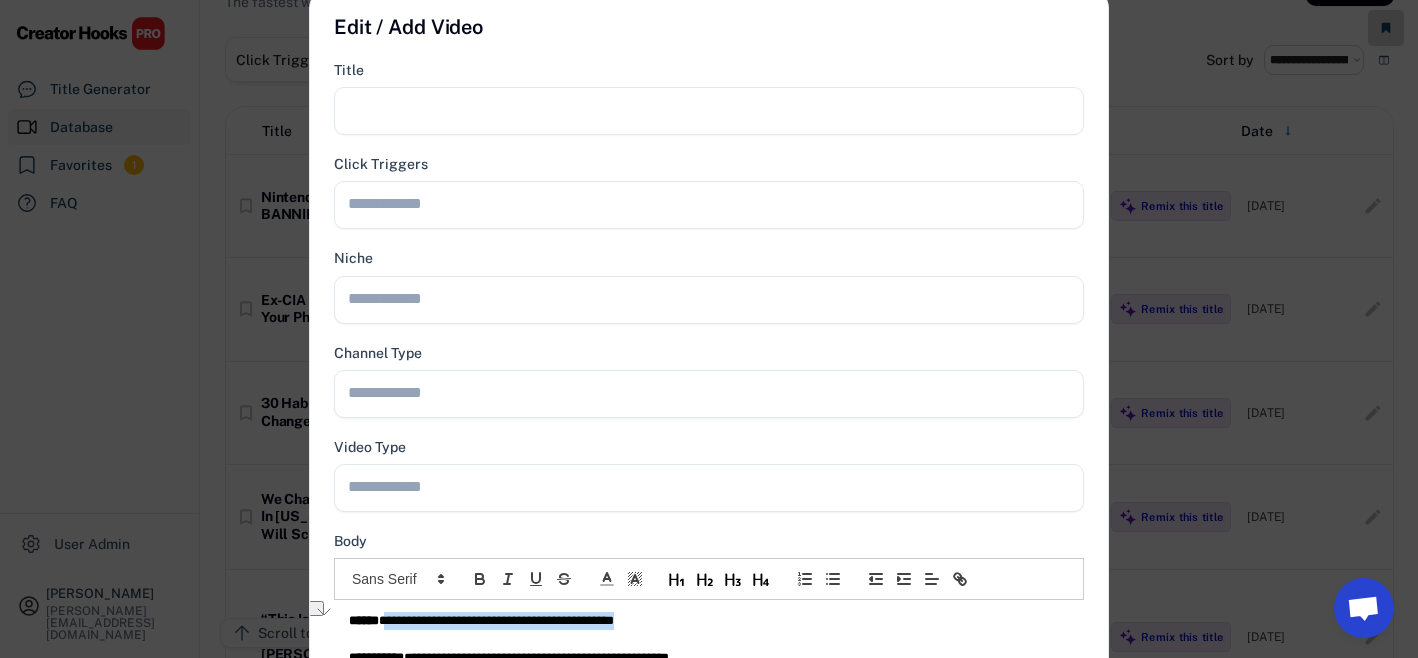 scroll, scrollTop: 0, scrollLeft: 0, axis: both 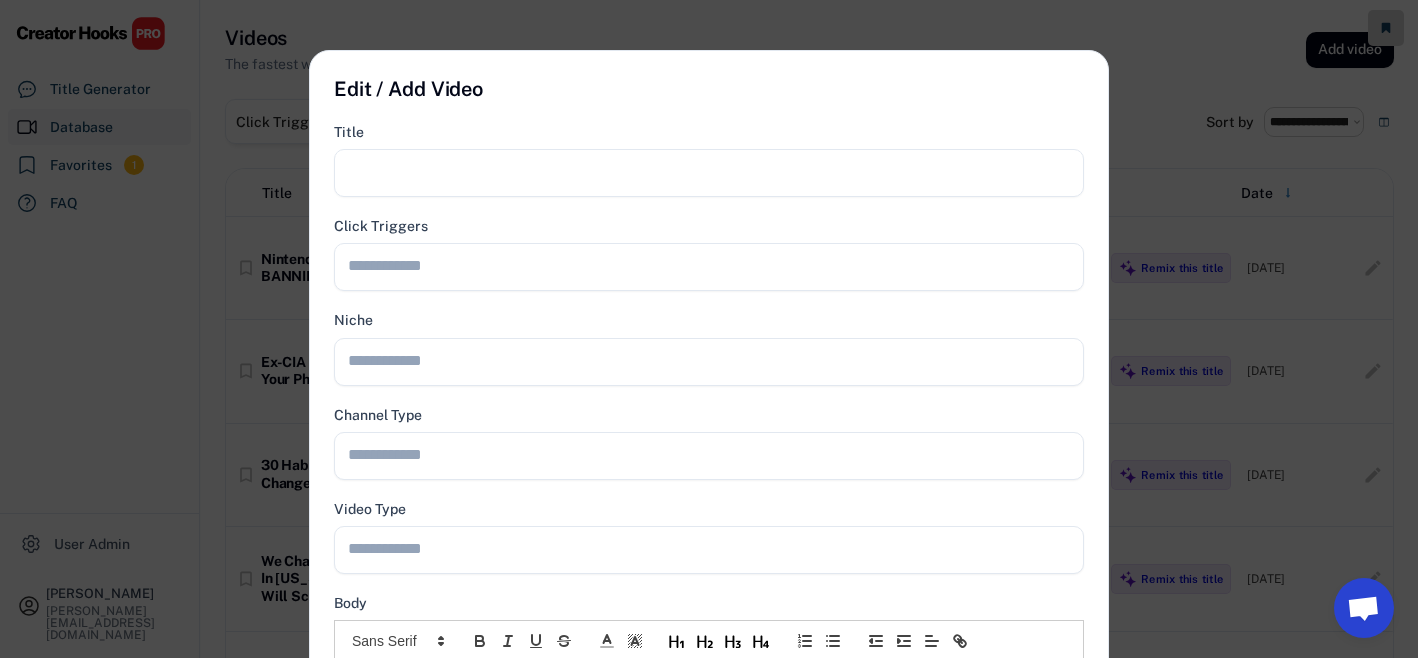 click at bounding box center [709, 173] 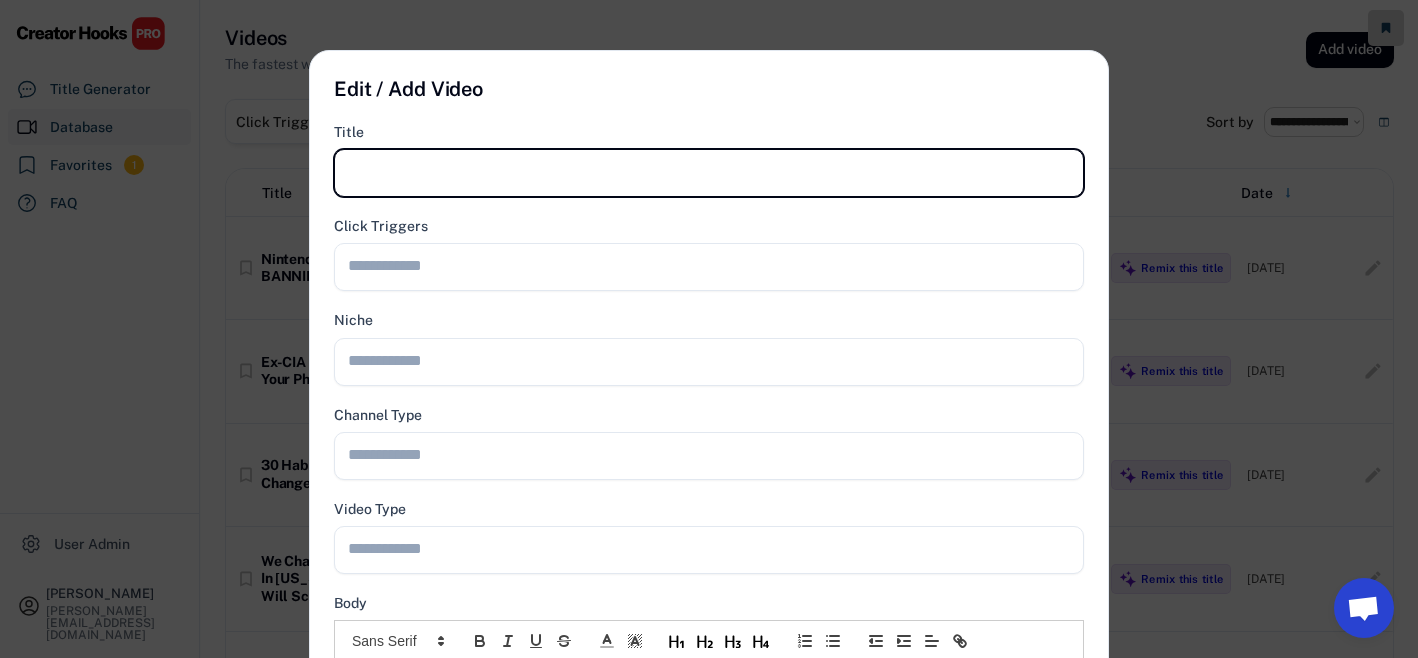 paste on "**********" 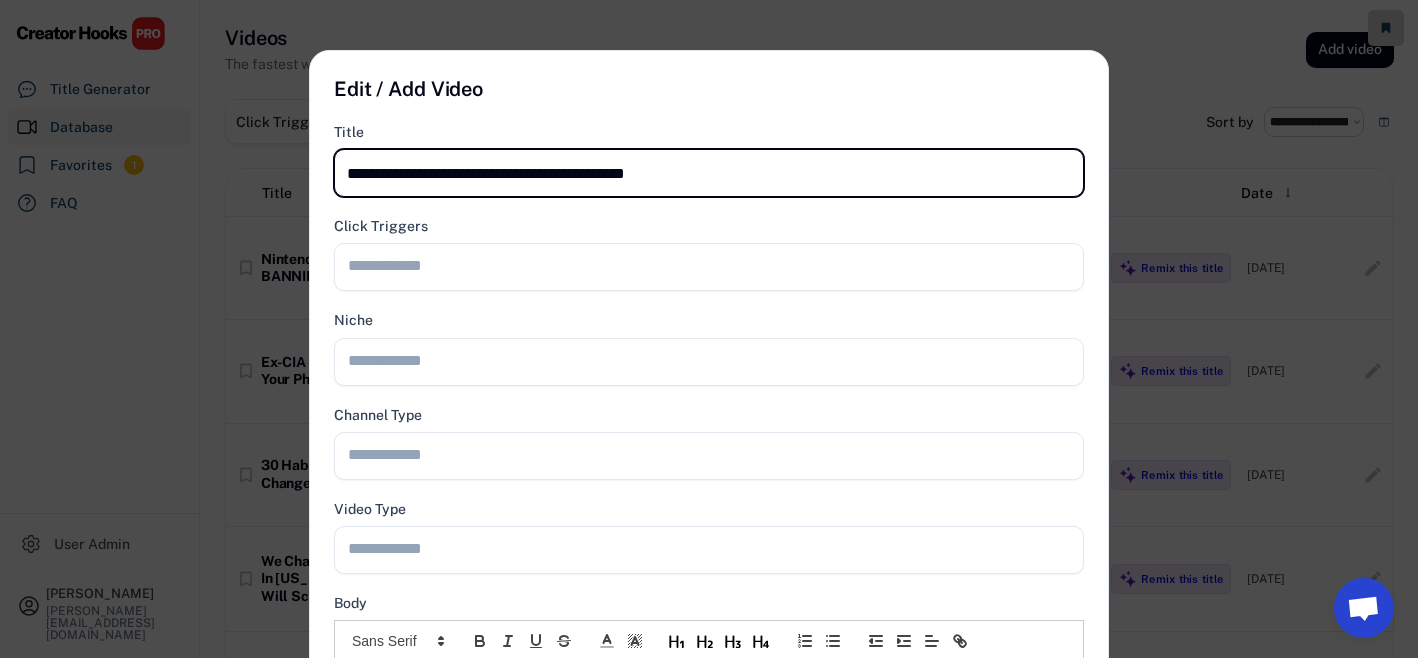 type on "**********" 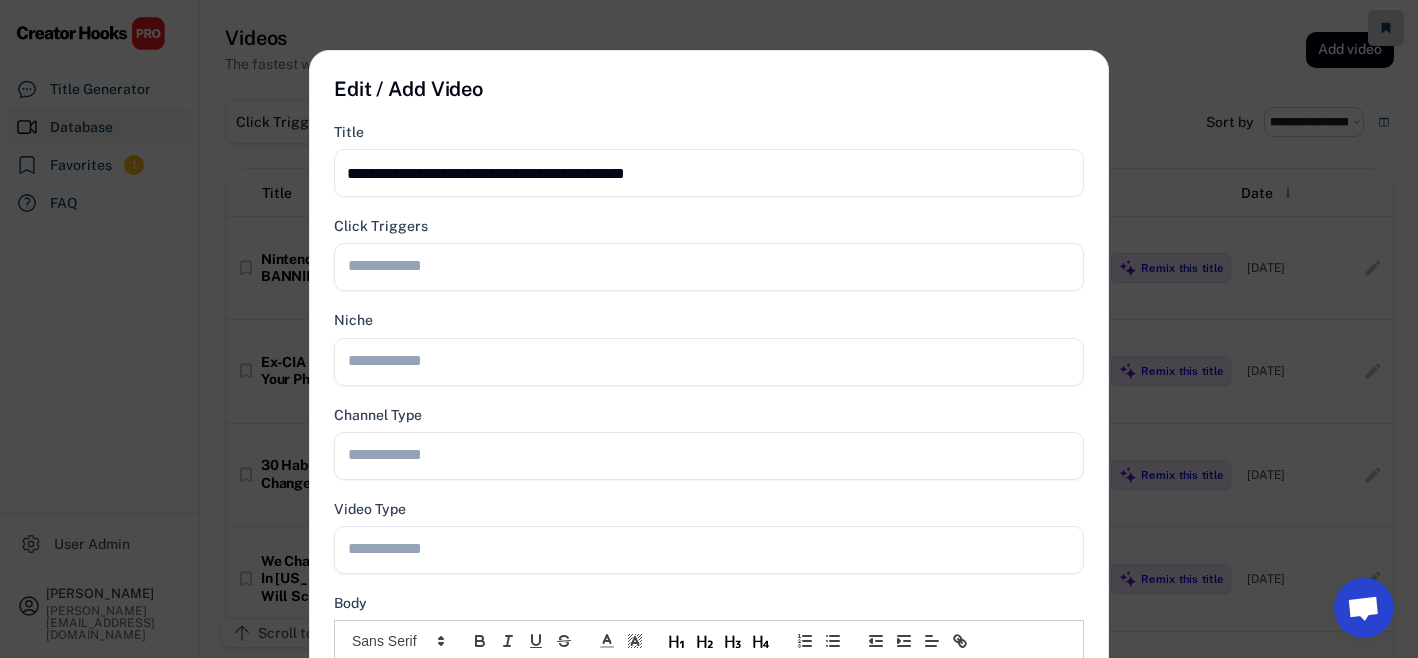 scroll, scrollTop: 275, scrollLeft: 0, axis: vertical 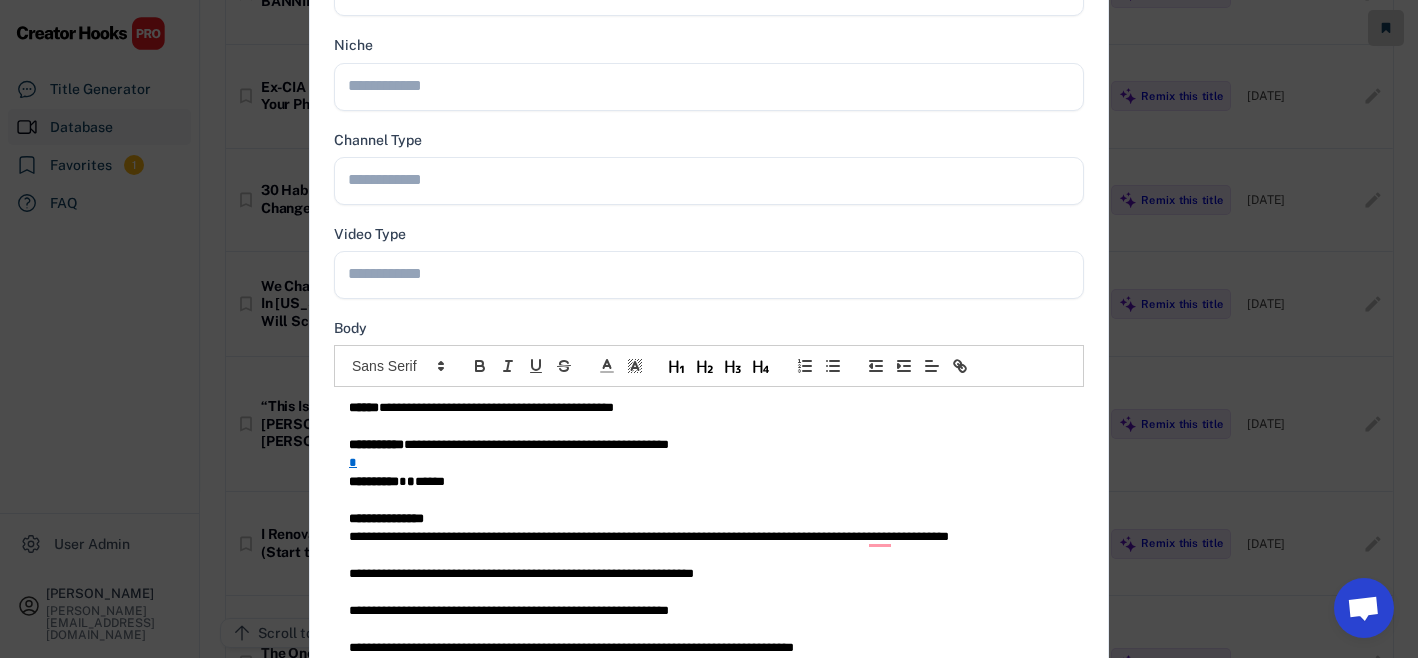 click at bounding box center (714, 273) 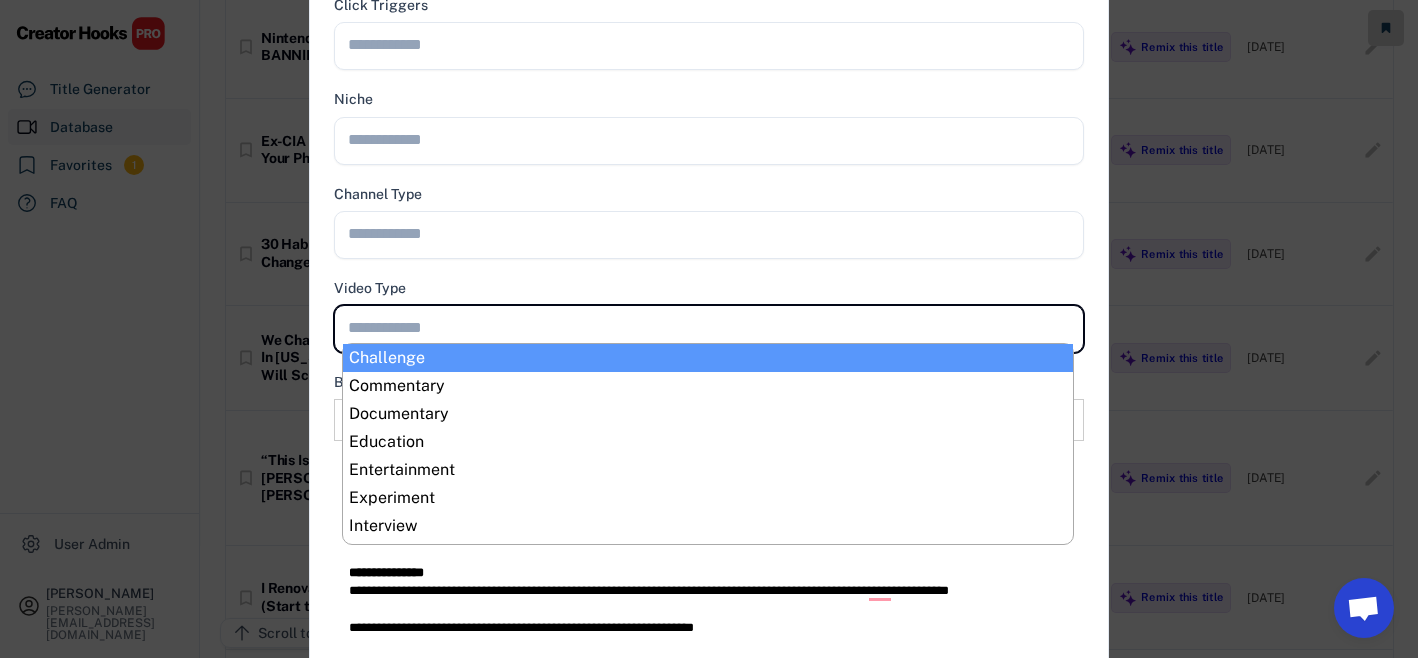 click on "**********" at bounding box center [709, 644] 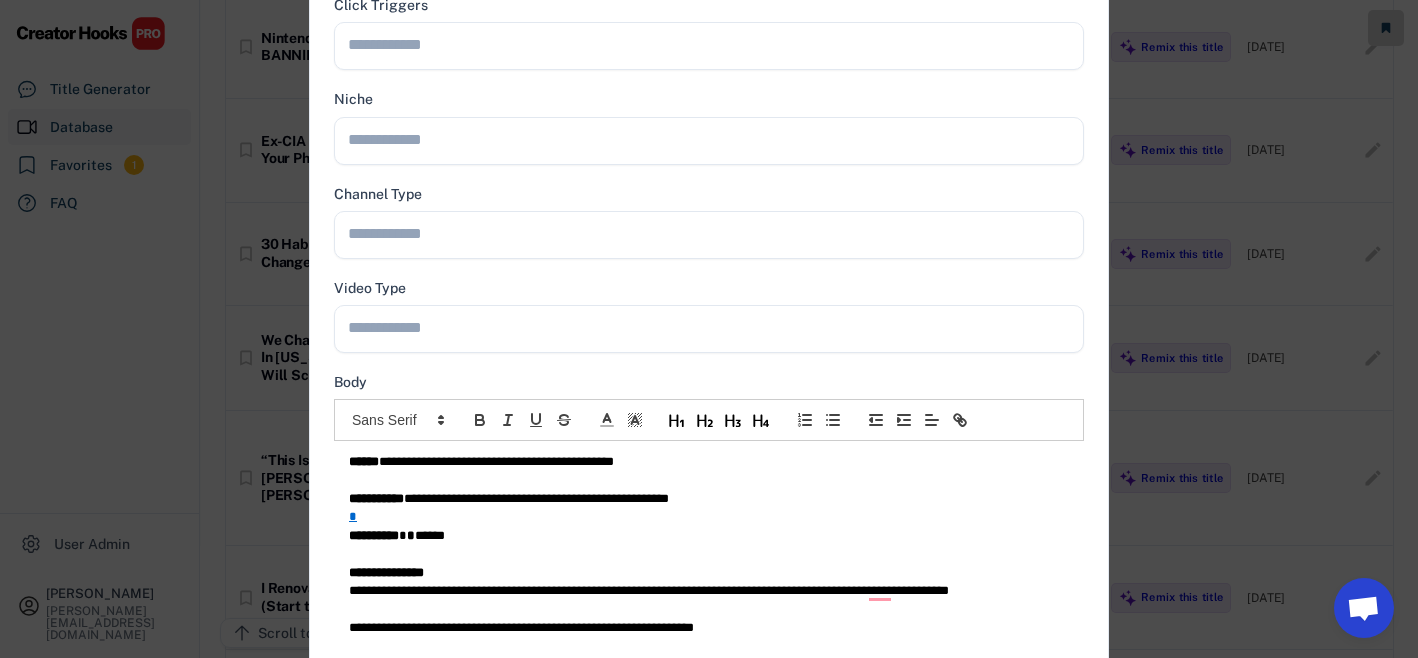 paste on "**********" 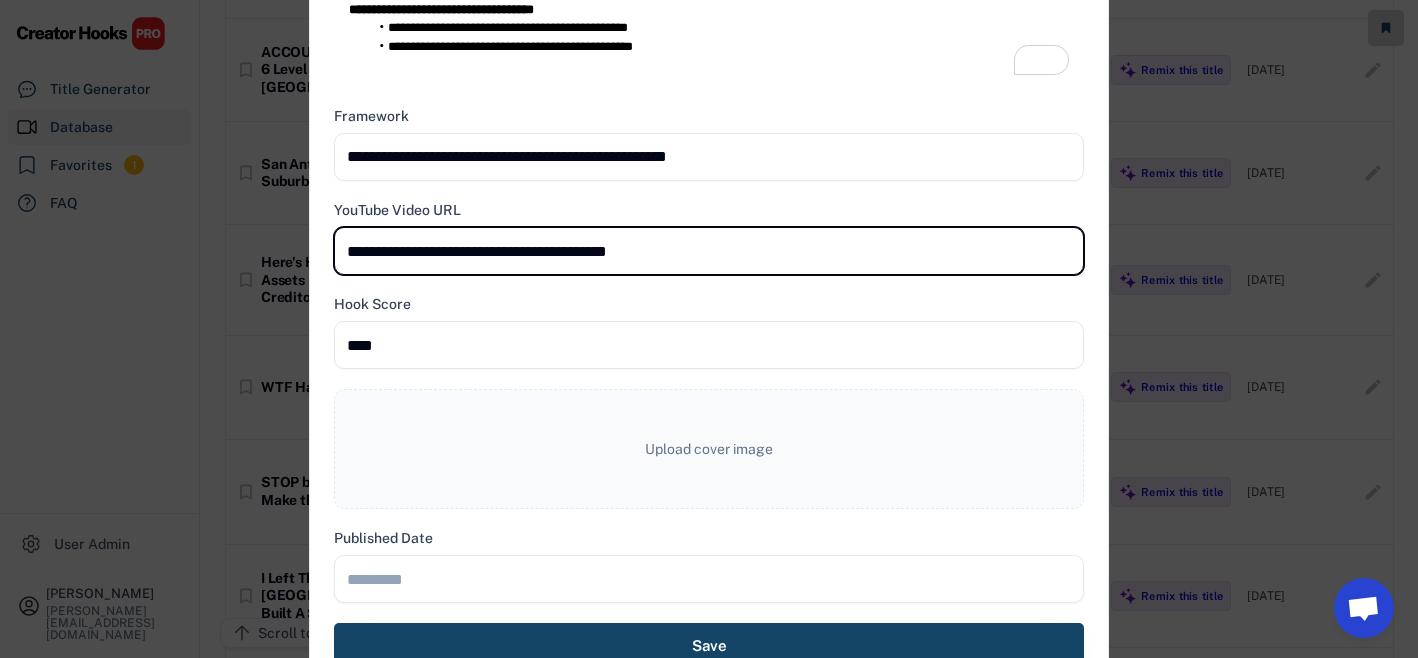 scroll, scrollTop: 1199, scrollLeft: 0, axis: vertical 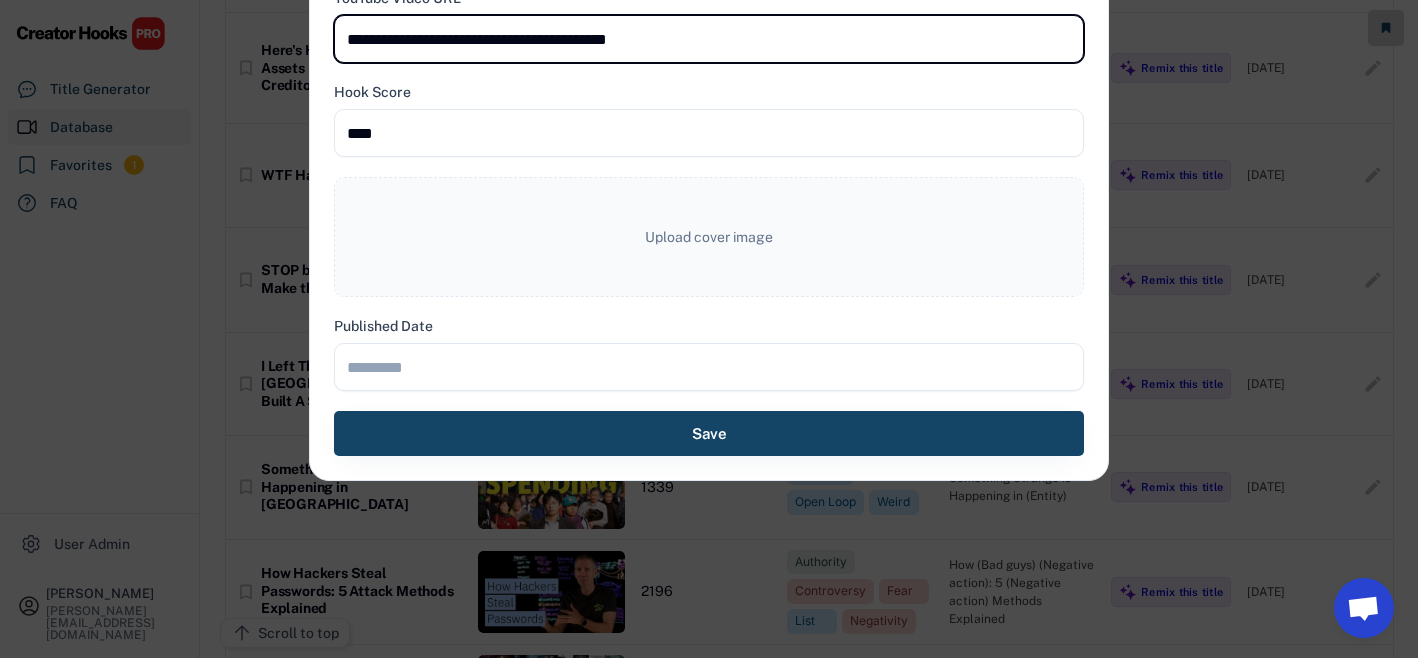 type on "**********" 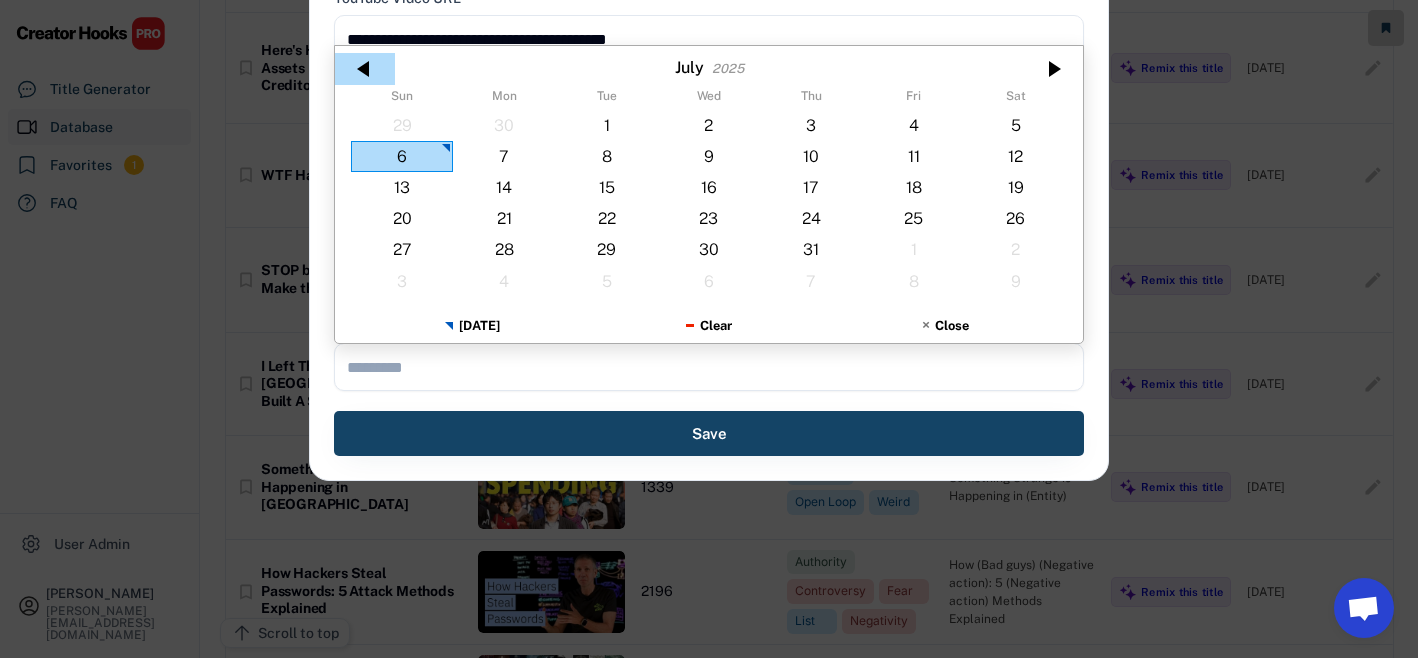 click at bounding box center (365, 69) 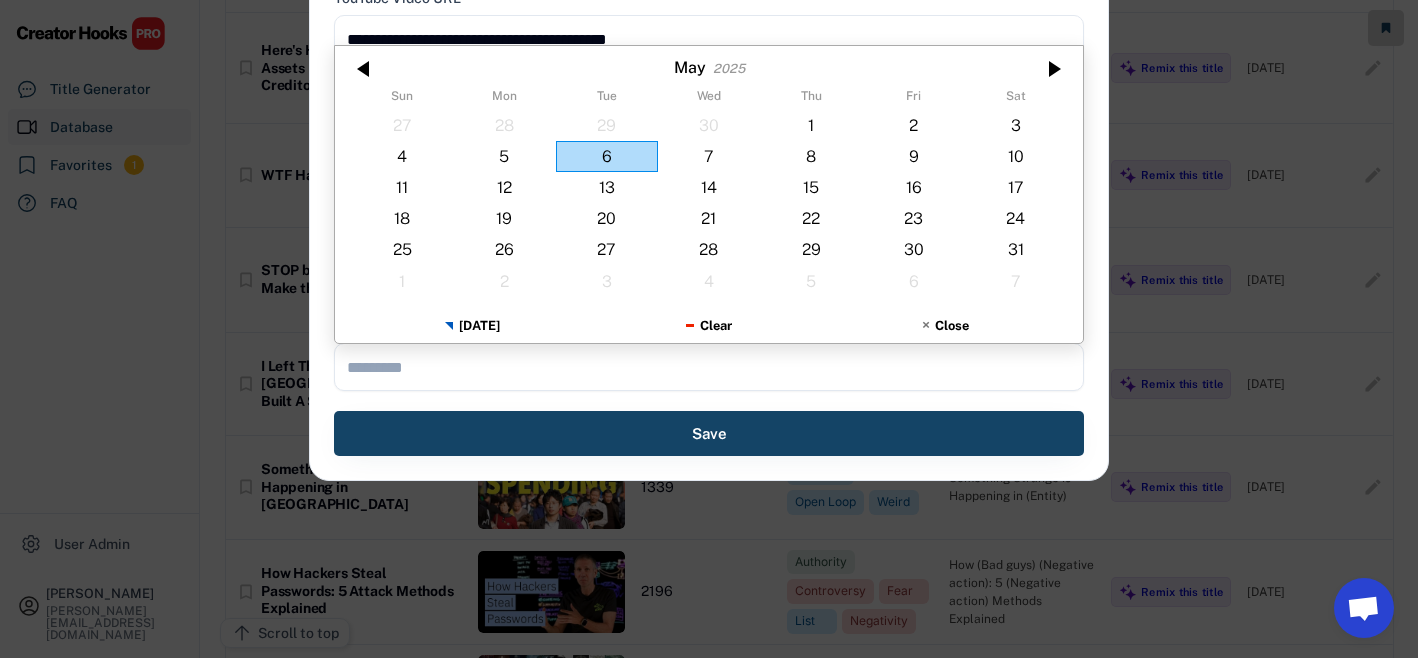 click at bounding box center (365, 69) 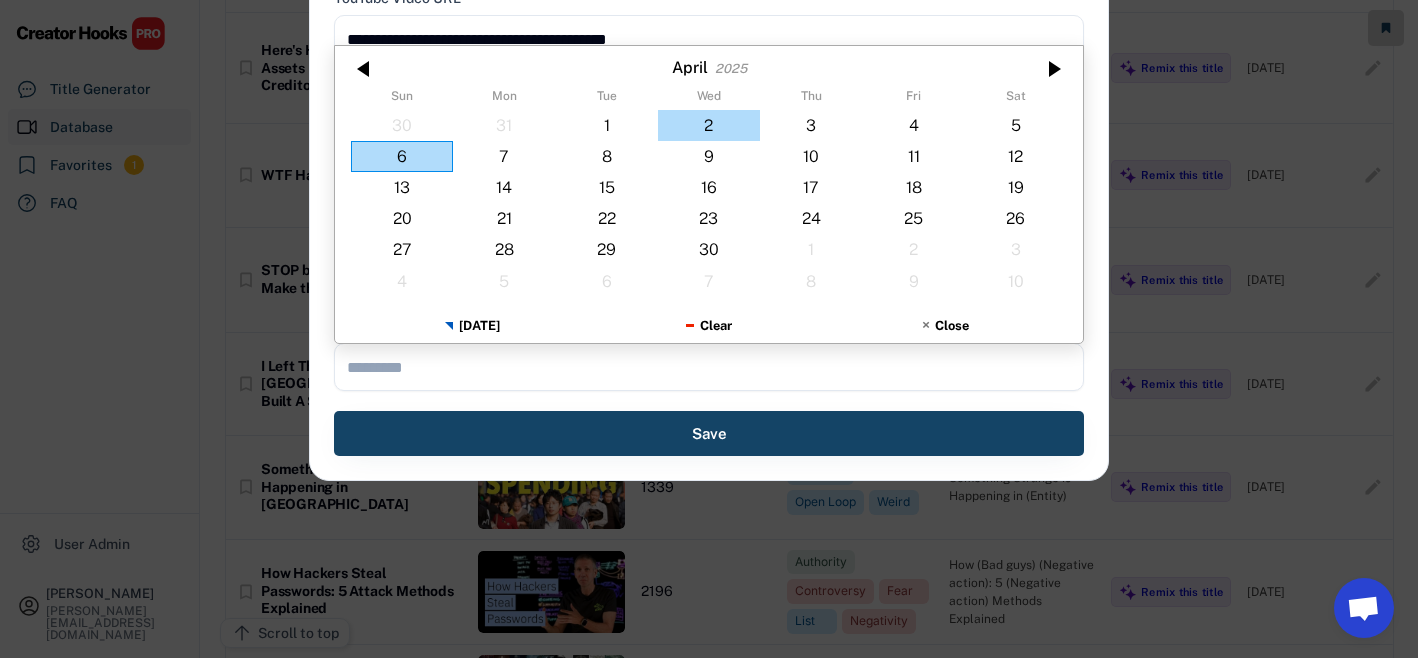 click on "2" at bounding box center (709, 124) 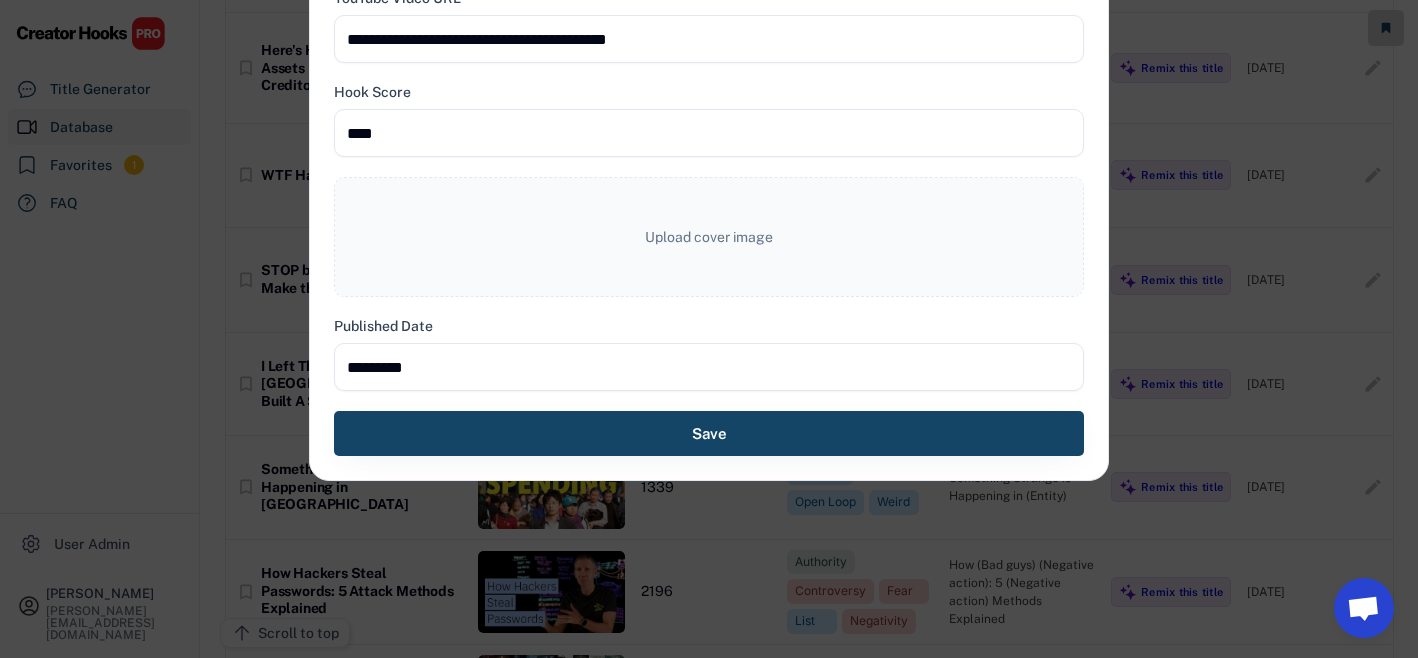 type on "**********" 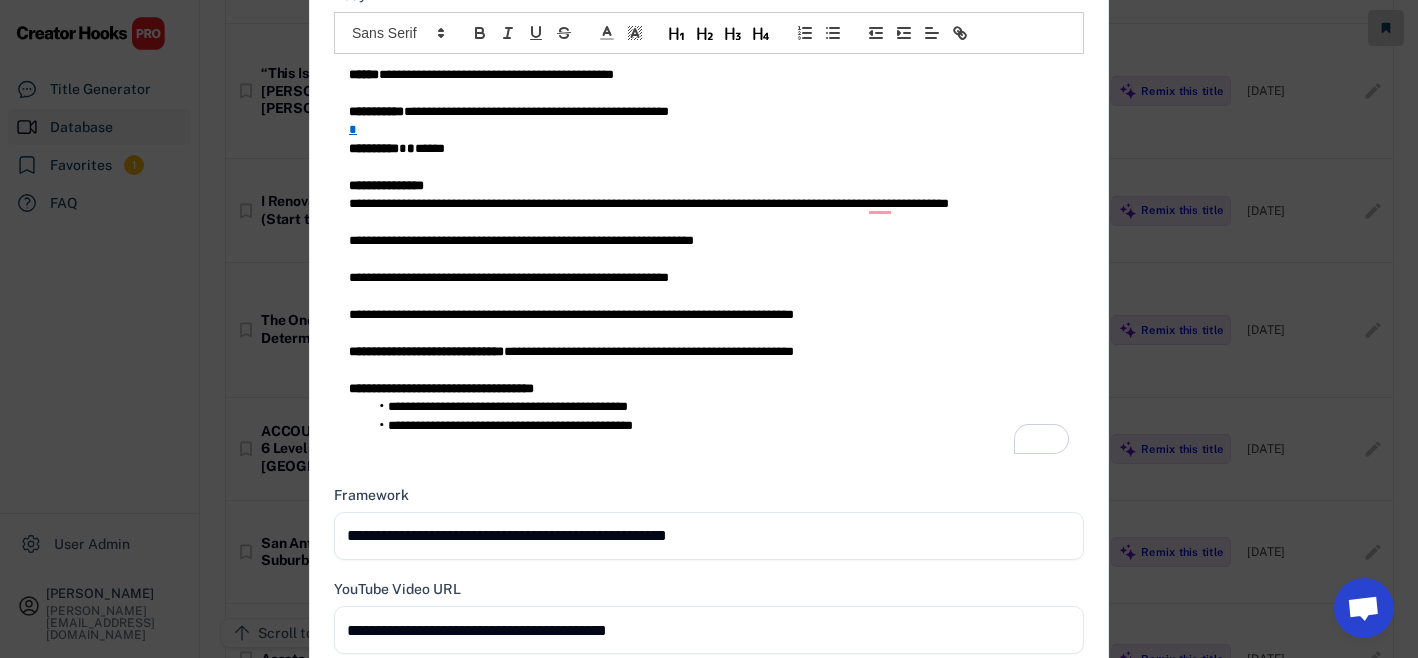 type 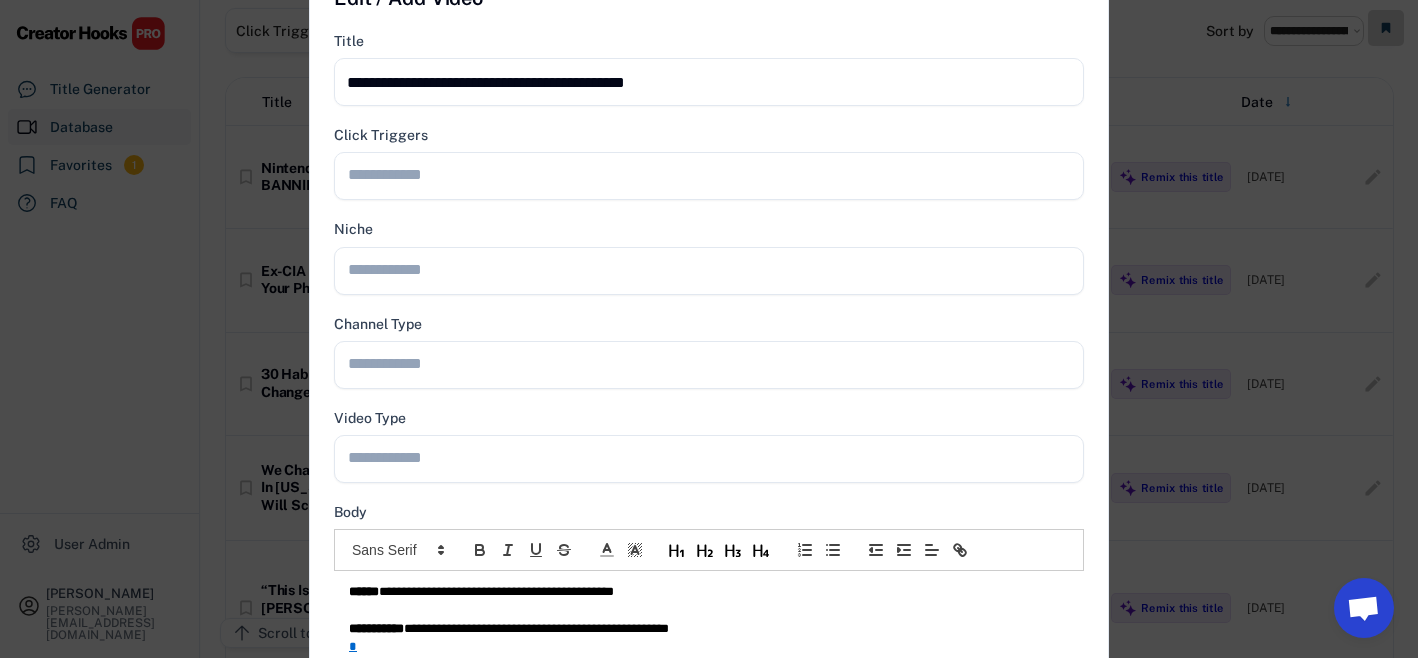 scroll, scrollTop: 75, scrollLeft: 0, axis: vertical 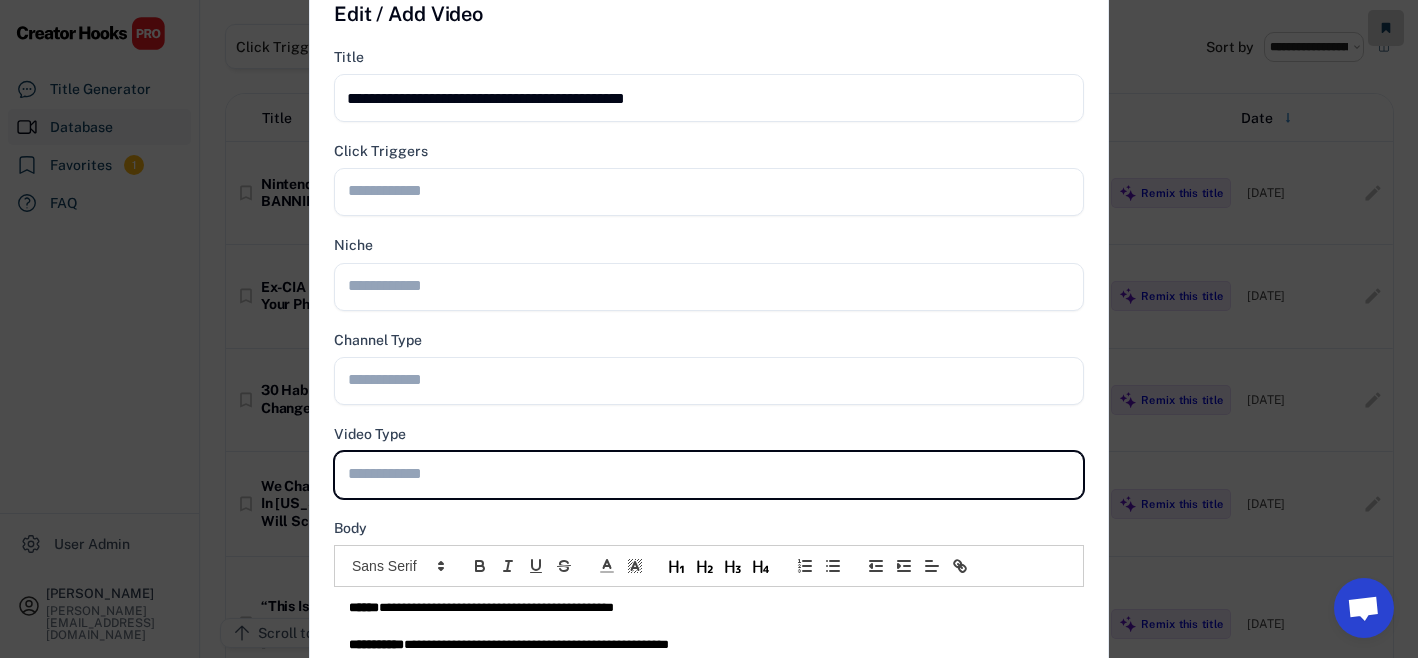 click at bounding box center [709, 471] 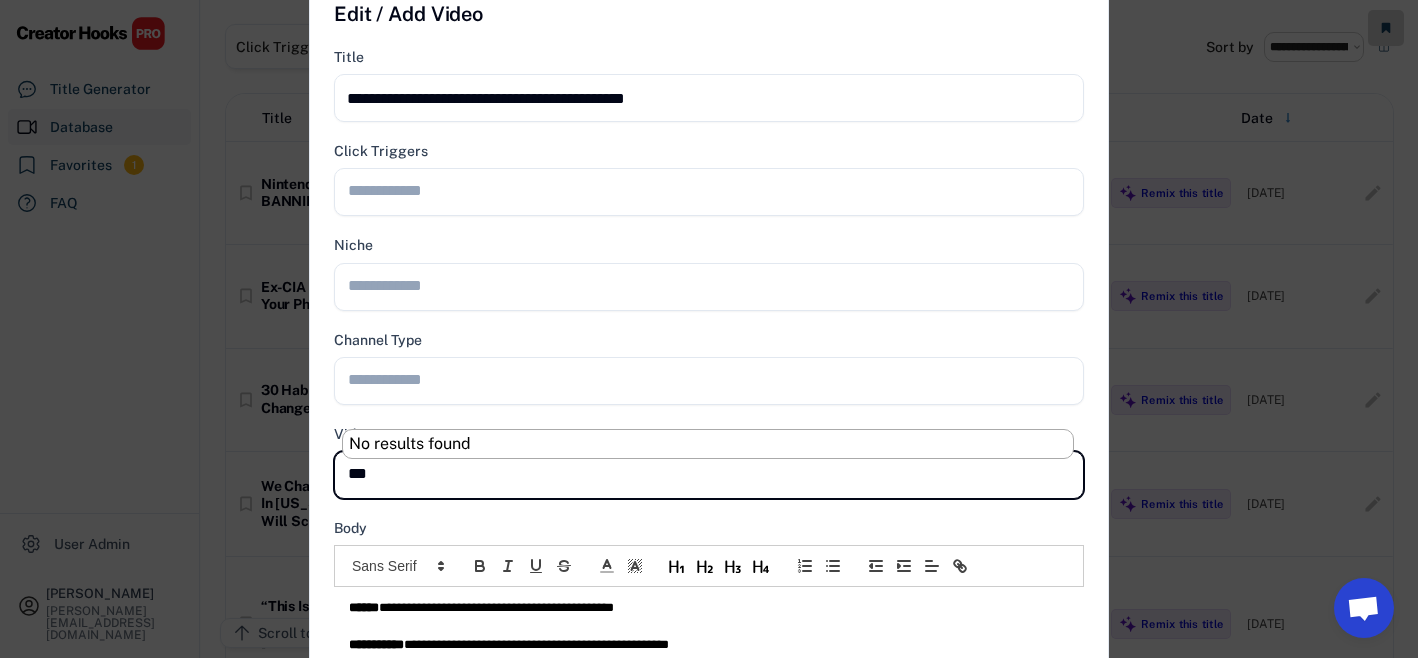 type on "**" 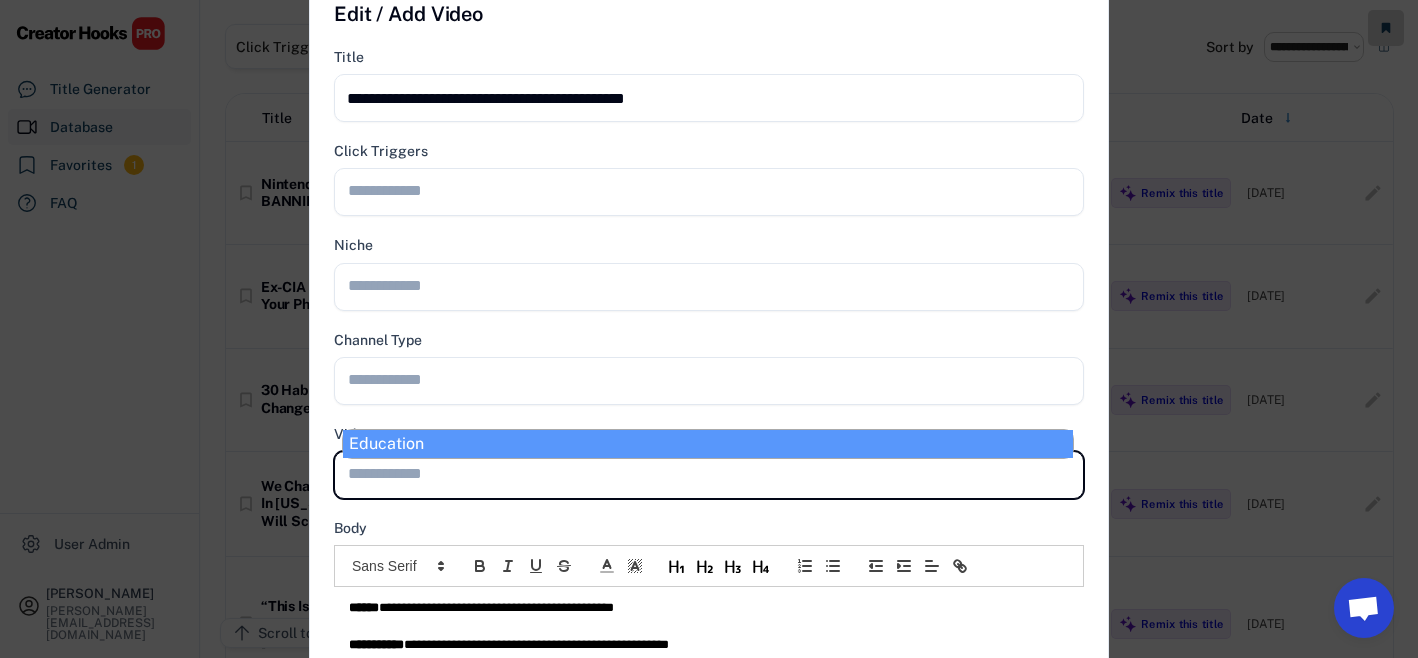 scroll, scrollTop: 0, scrollLeft: 0, axis: both 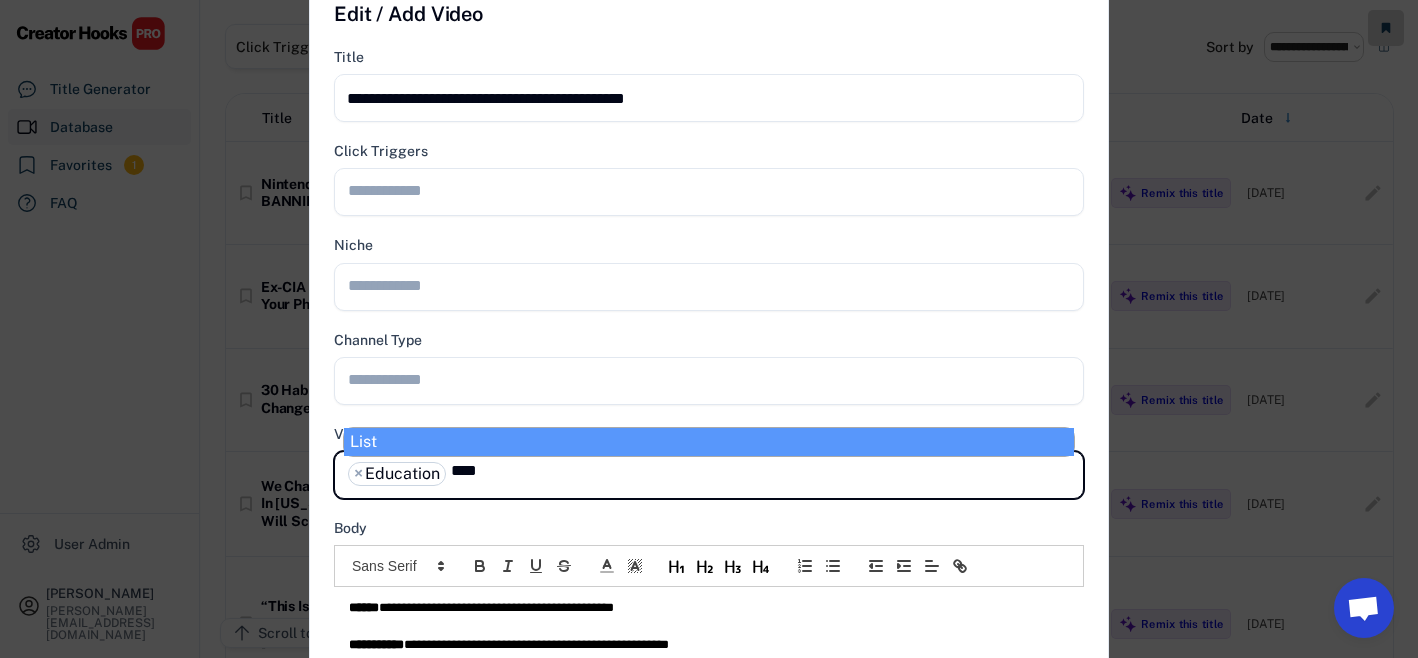 type on "****" 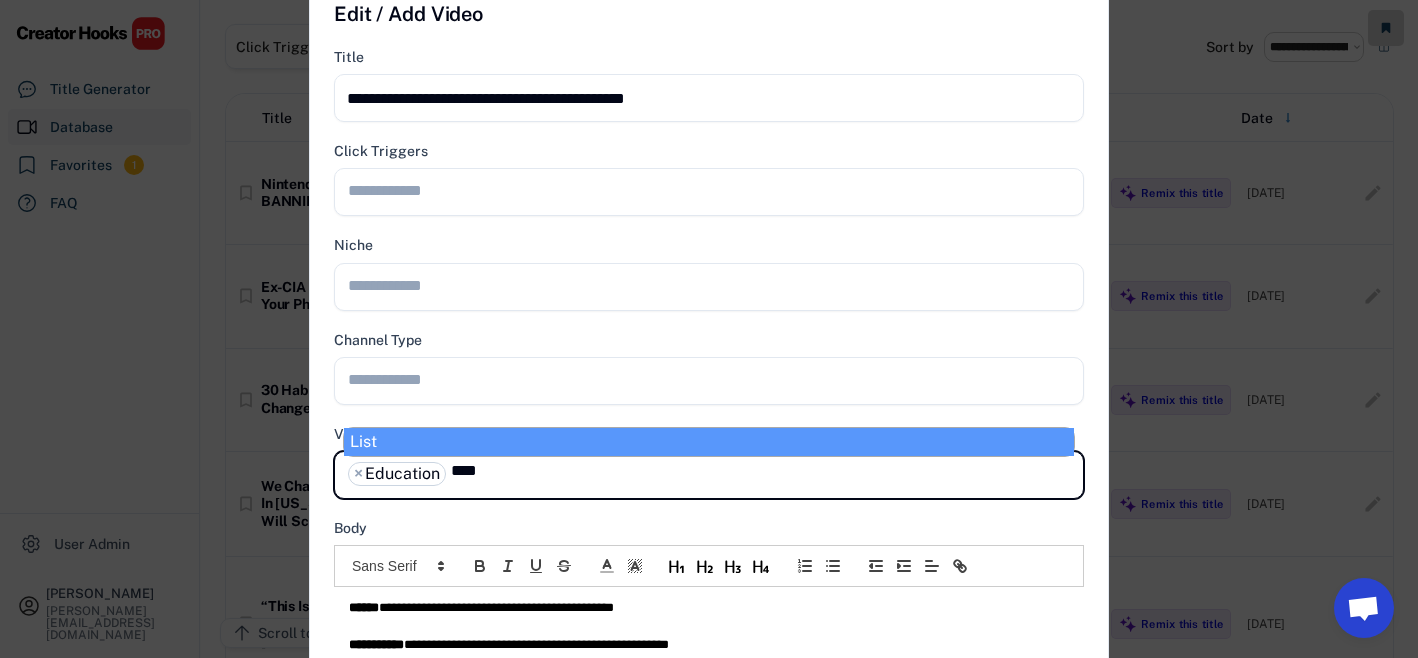 type 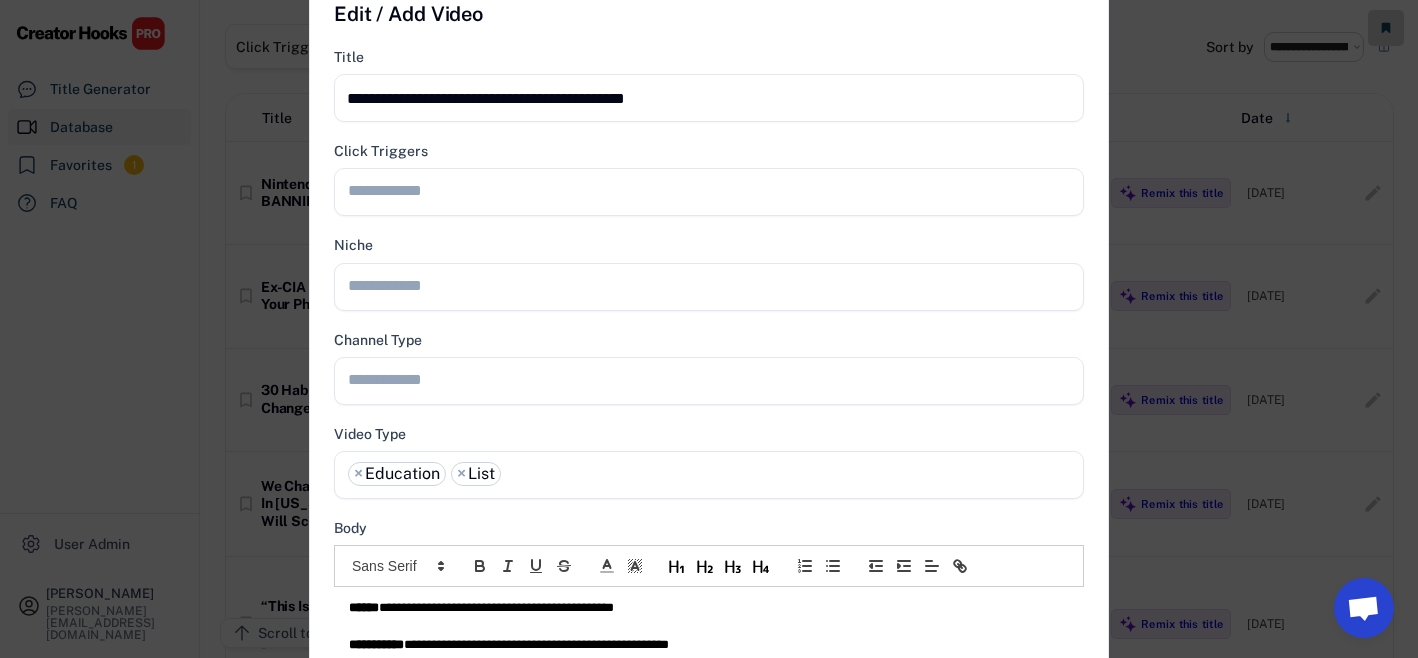click at bounding box center [709, 377] 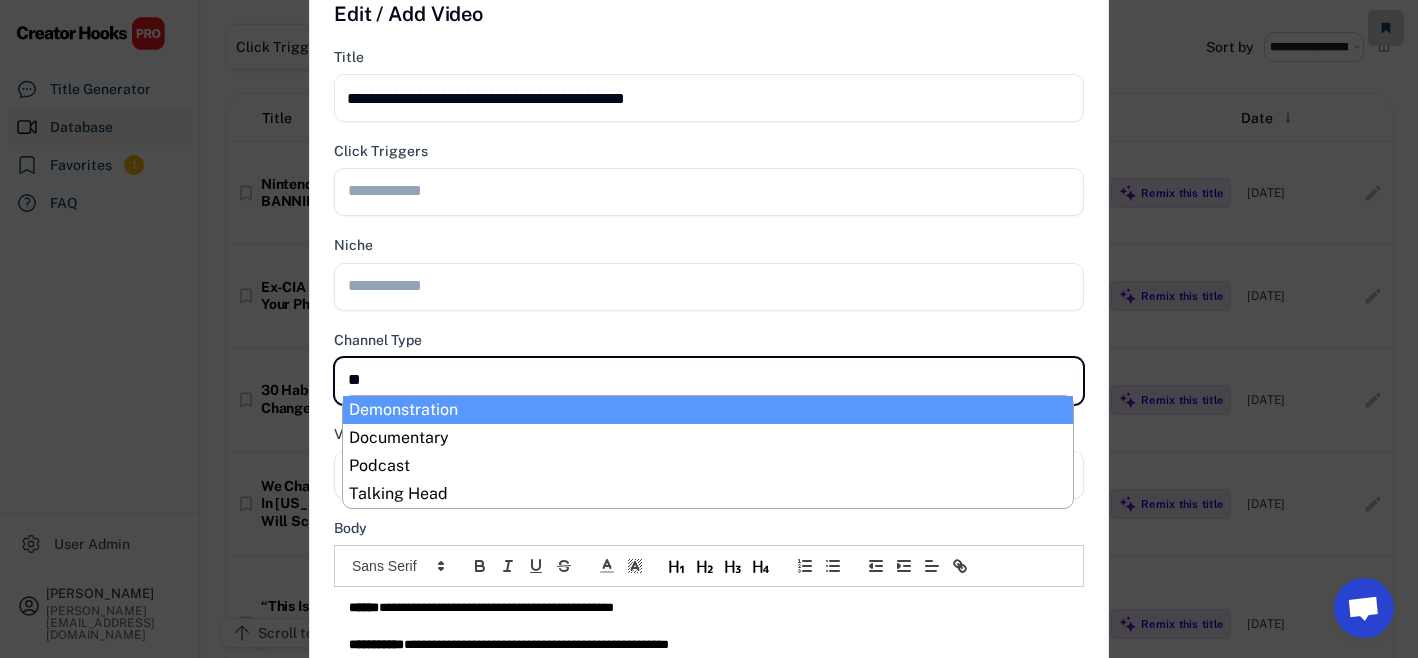 type on "***" 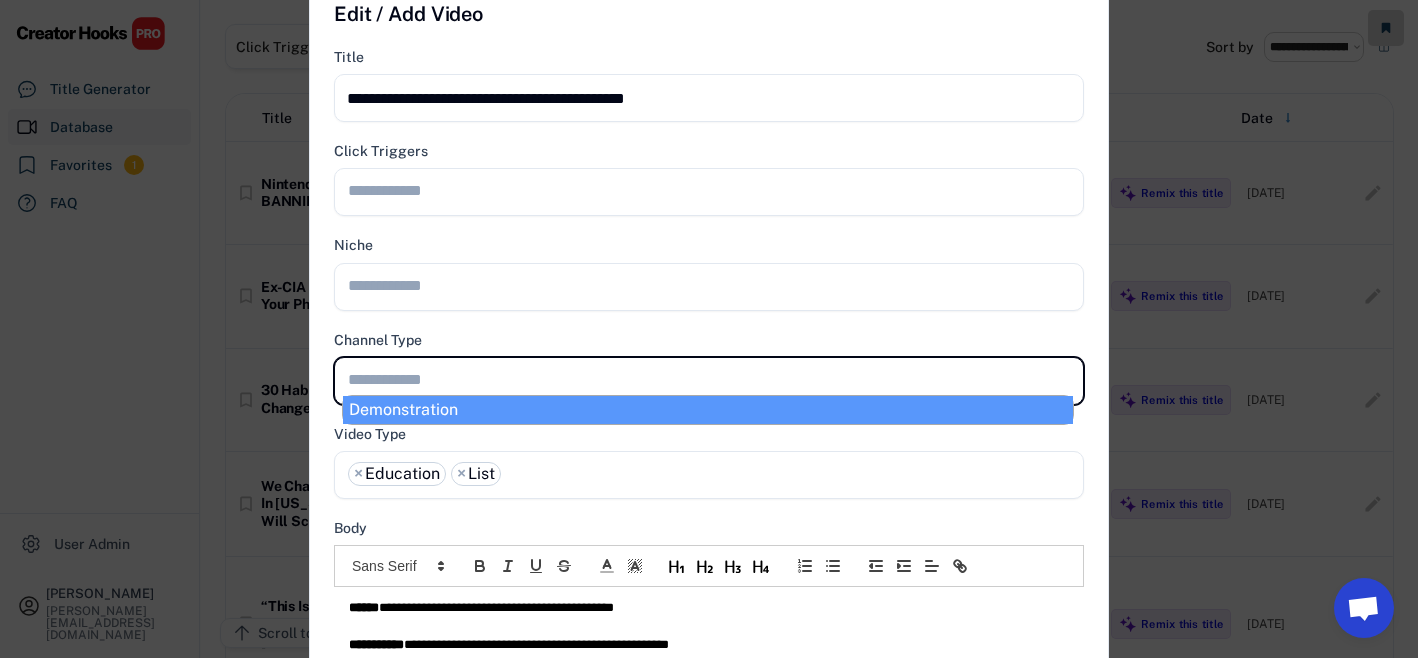 scroll, scrollTop: 0, scrollLeft: 0, axis: both 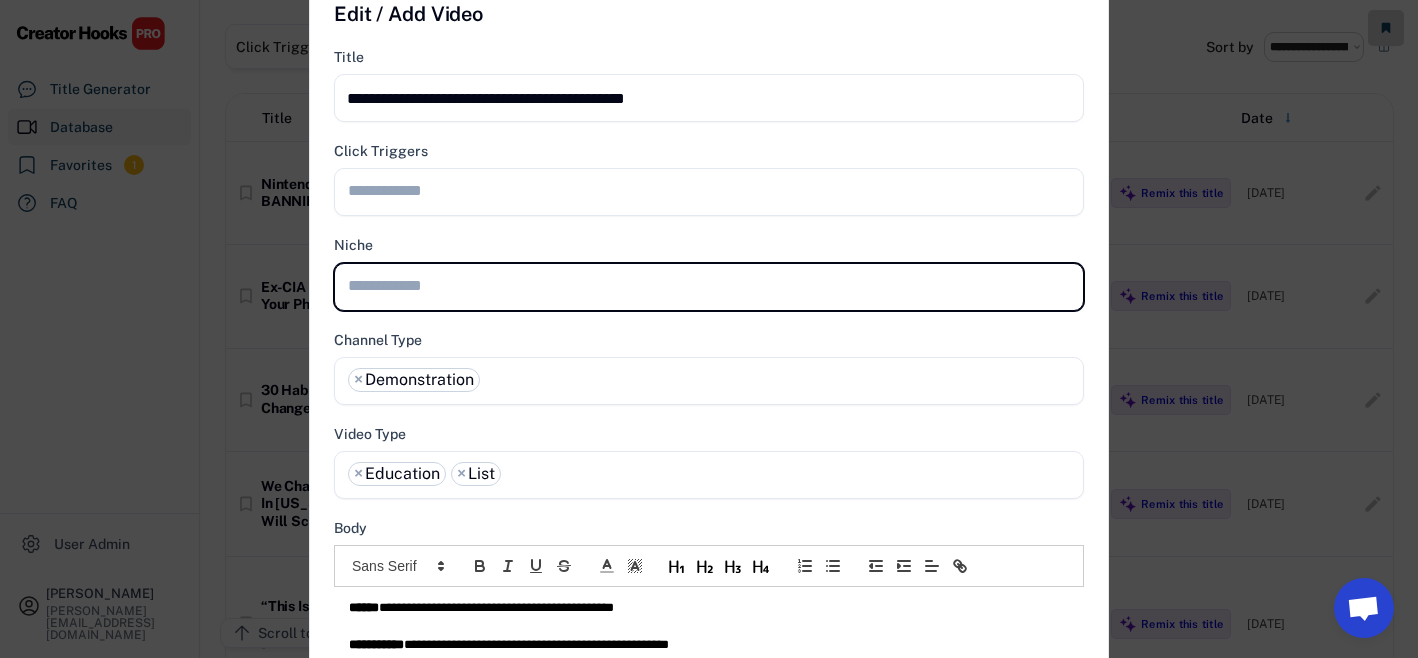 click at bounding box center [709, 287] 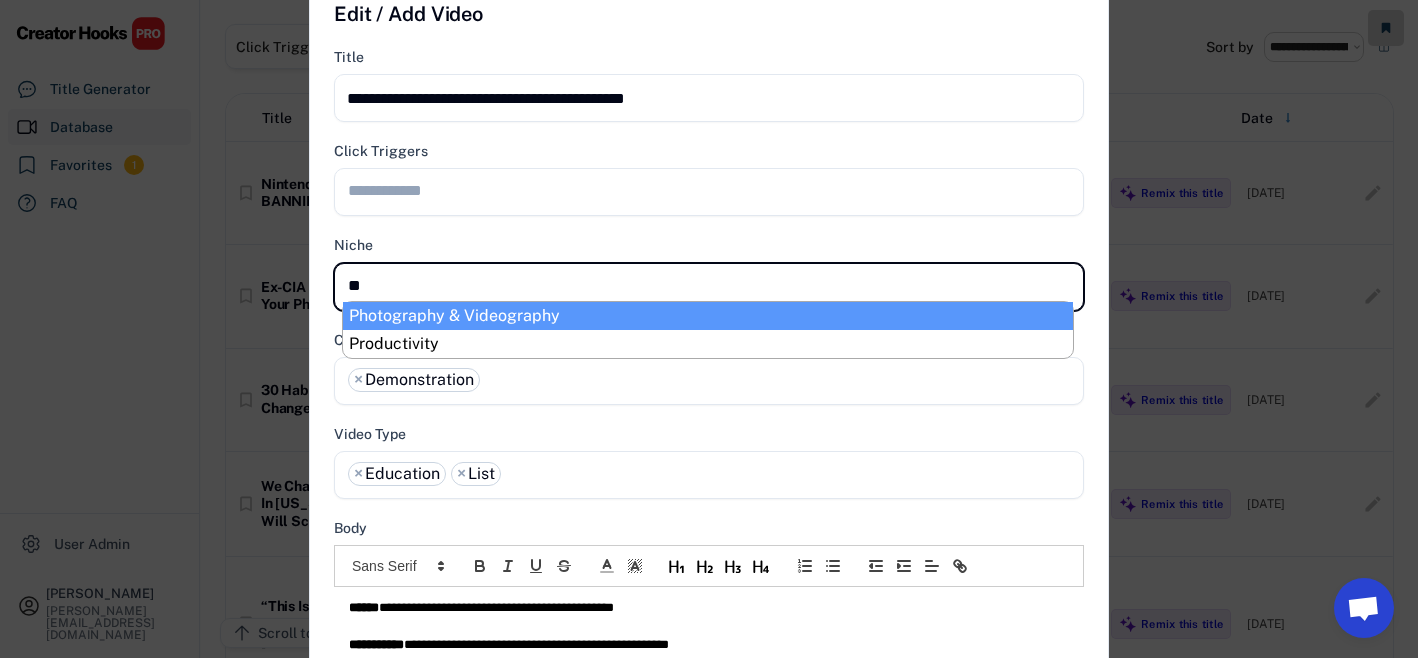 type on "***" 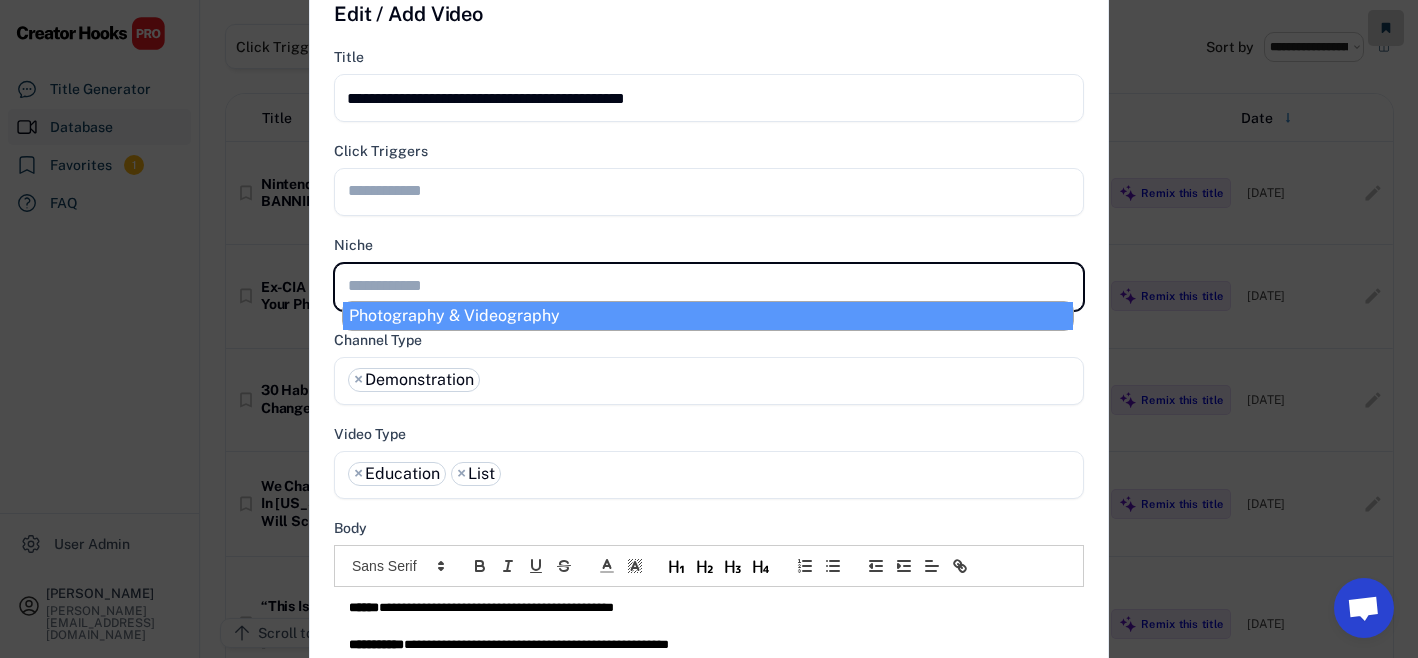 scroll, scrollTop: 0, scrollLeft: 0, axis: both 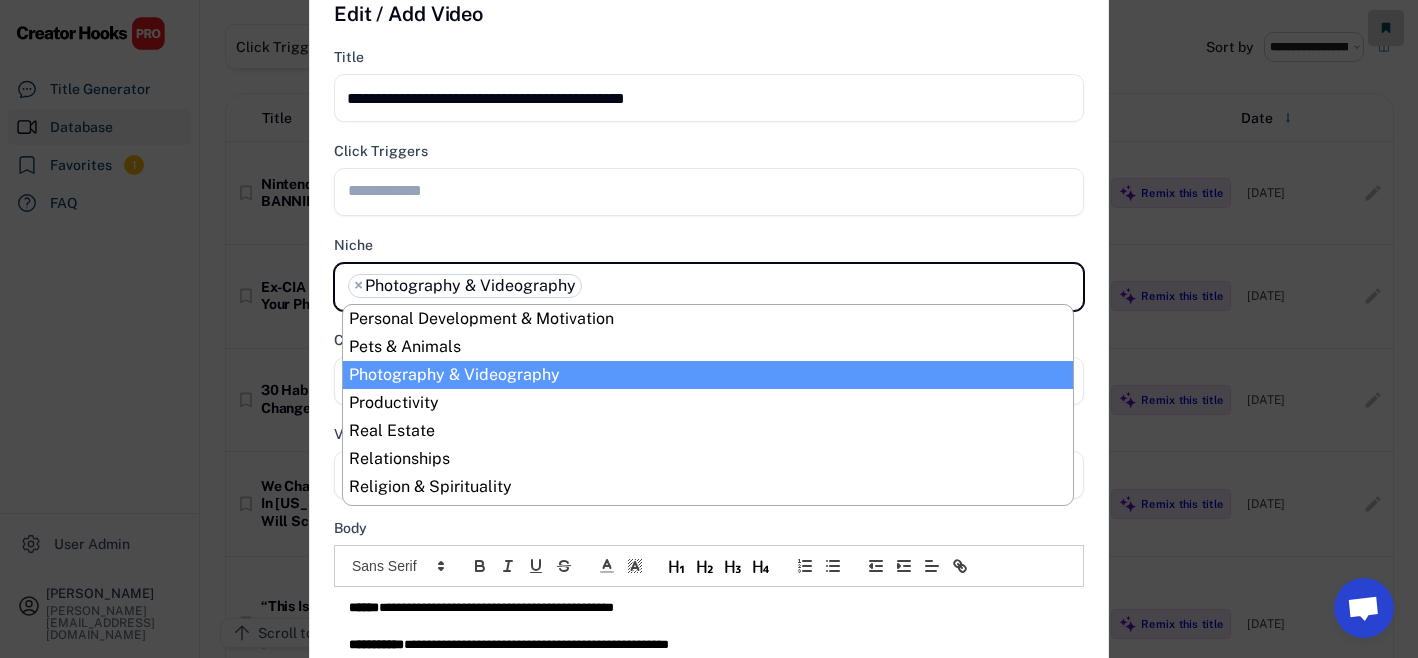 click at bounding box center (714, 190) 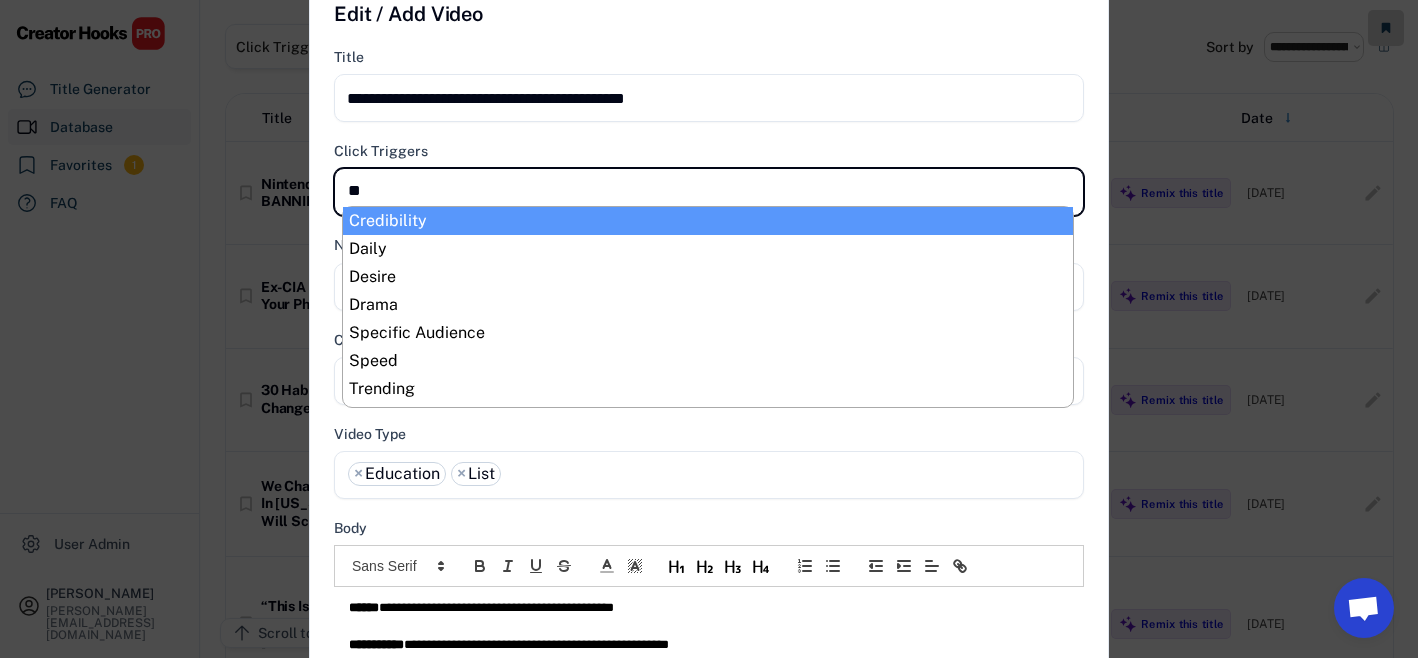 type on "***" 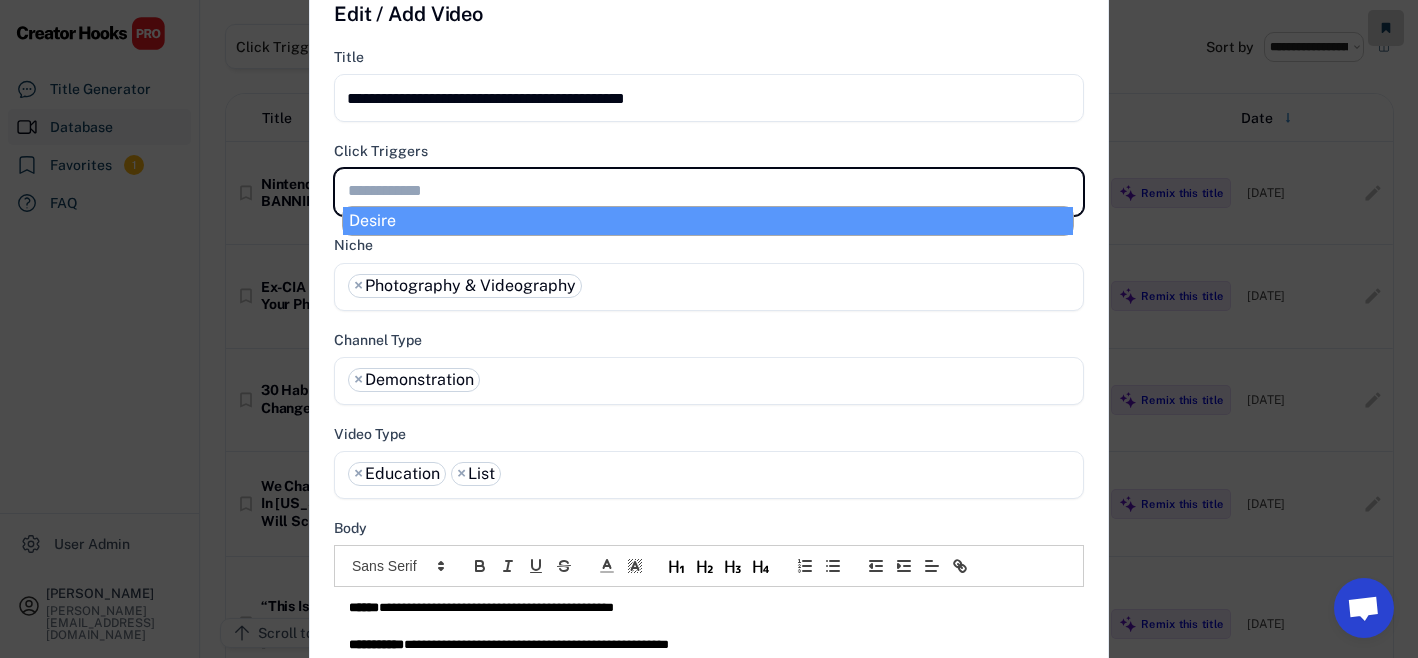 scroll, scrollTop: 0, scrollLeft: 0, axis: both 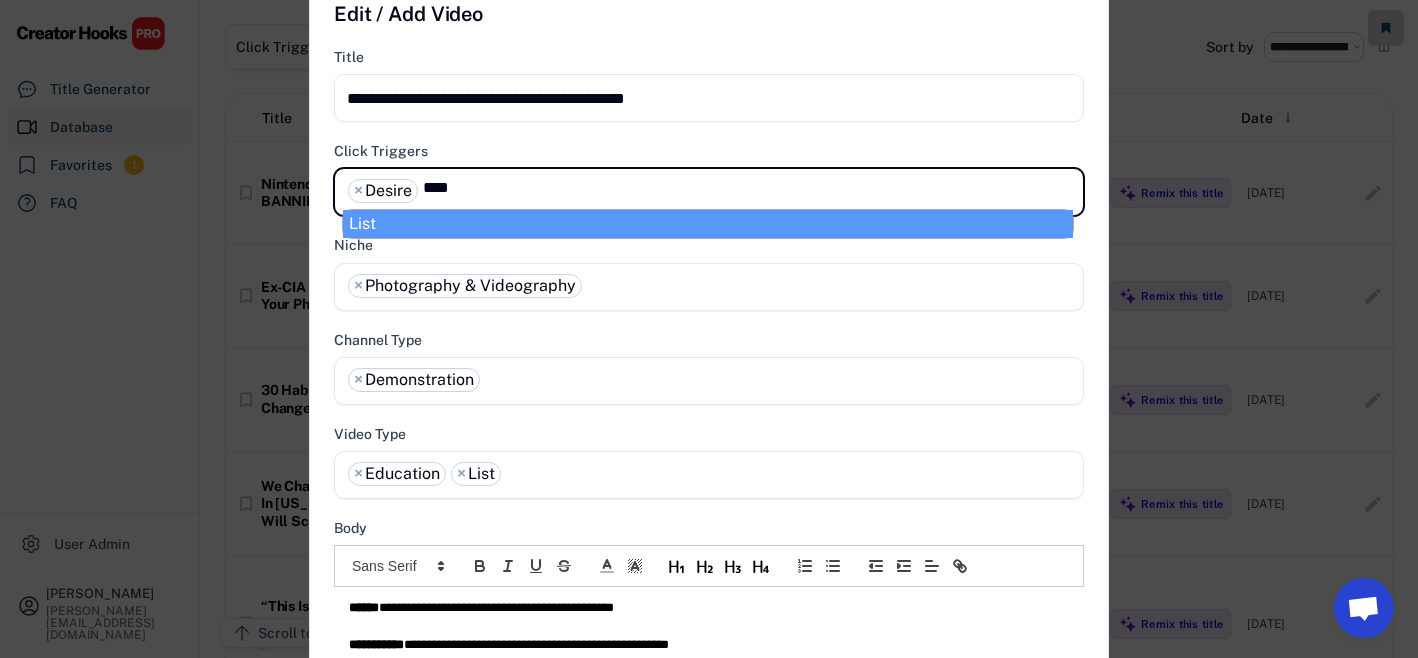 type on "****" 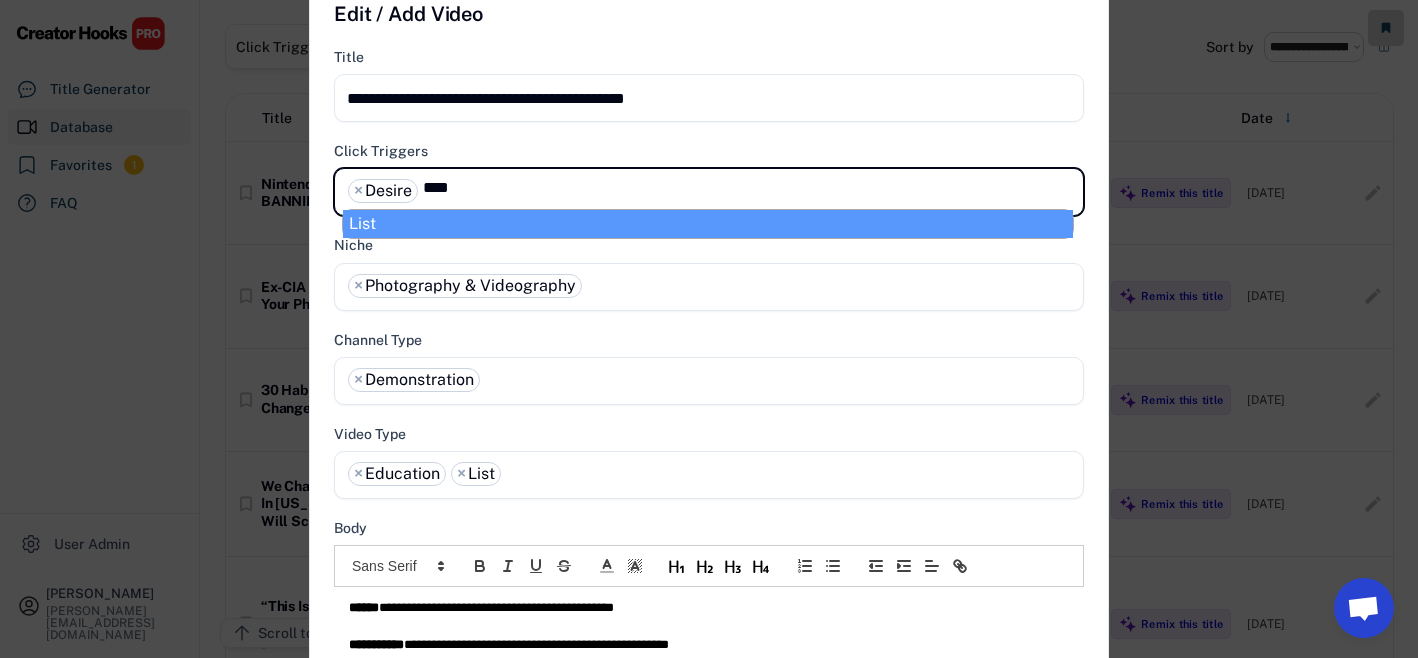type 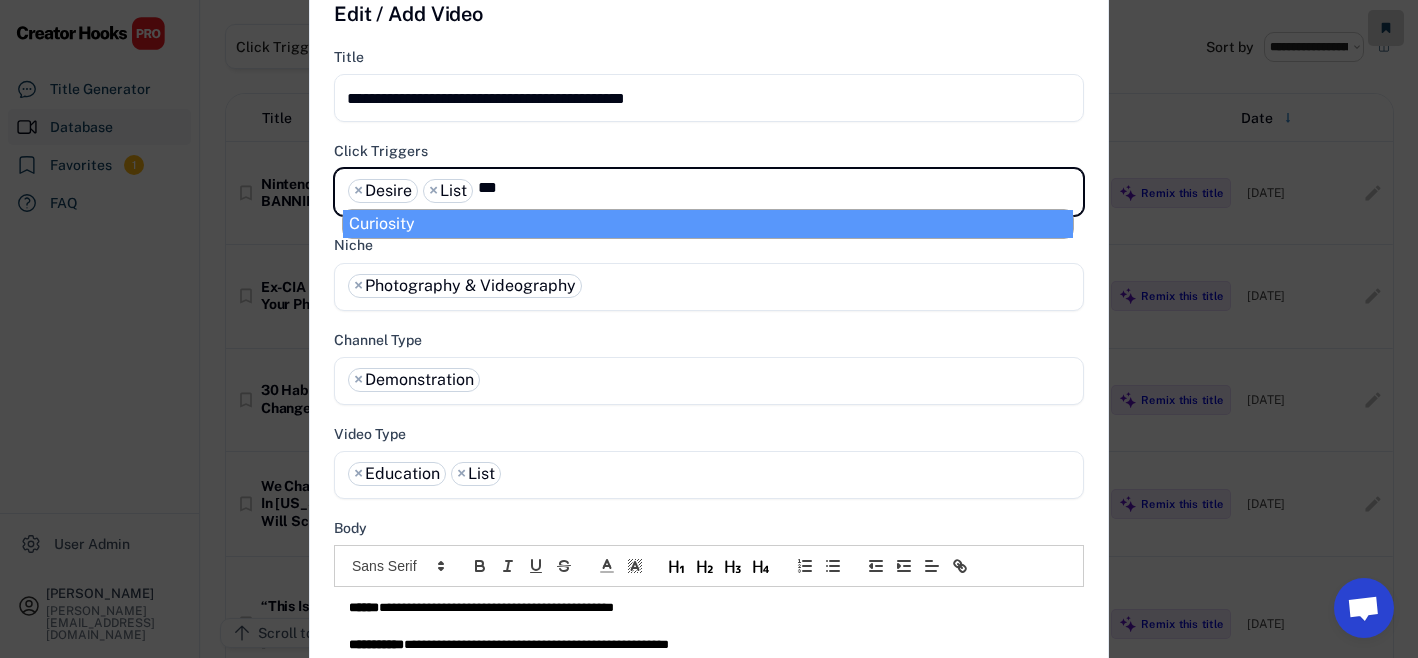 type on "***" 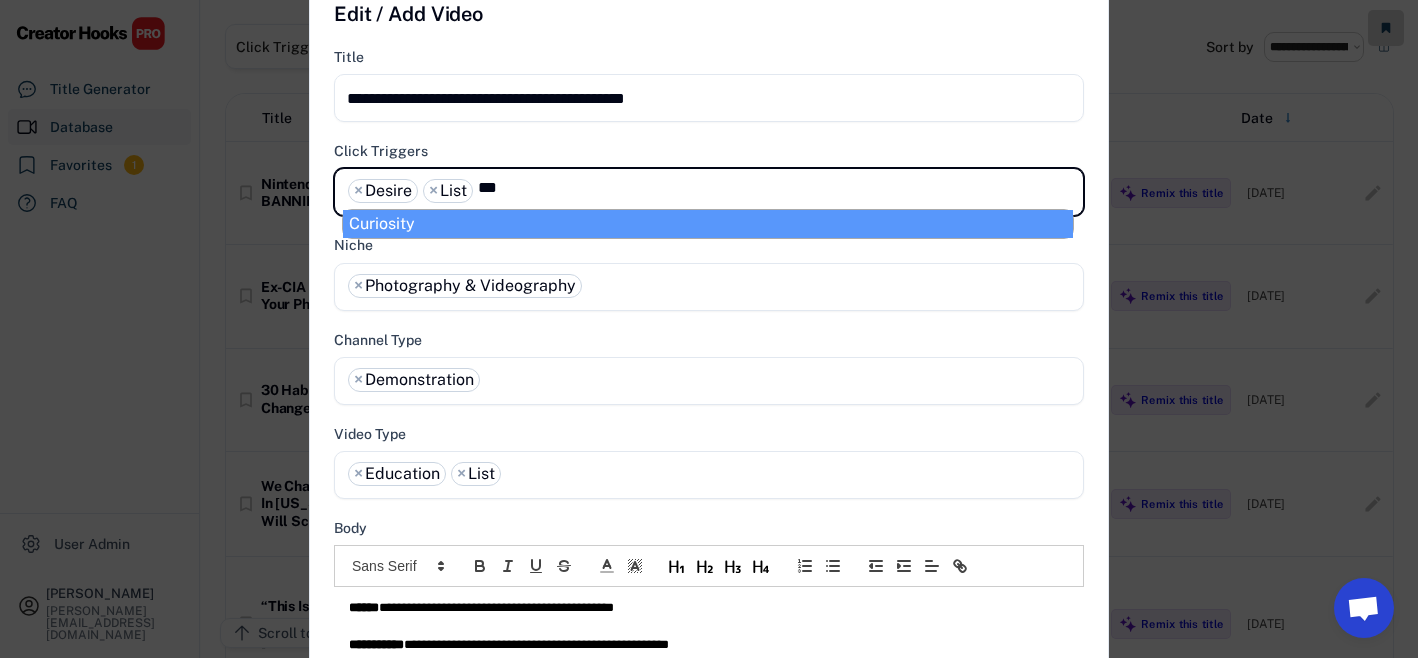 select on "**********" 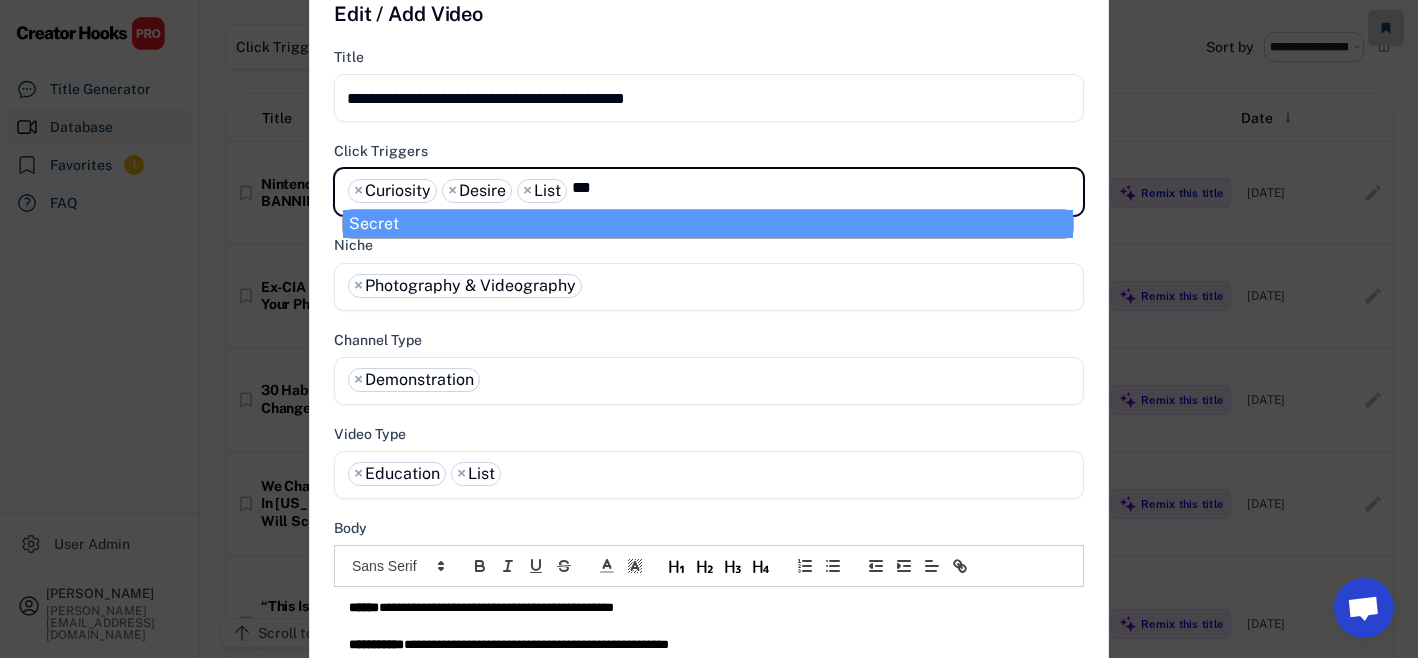 type on "***" 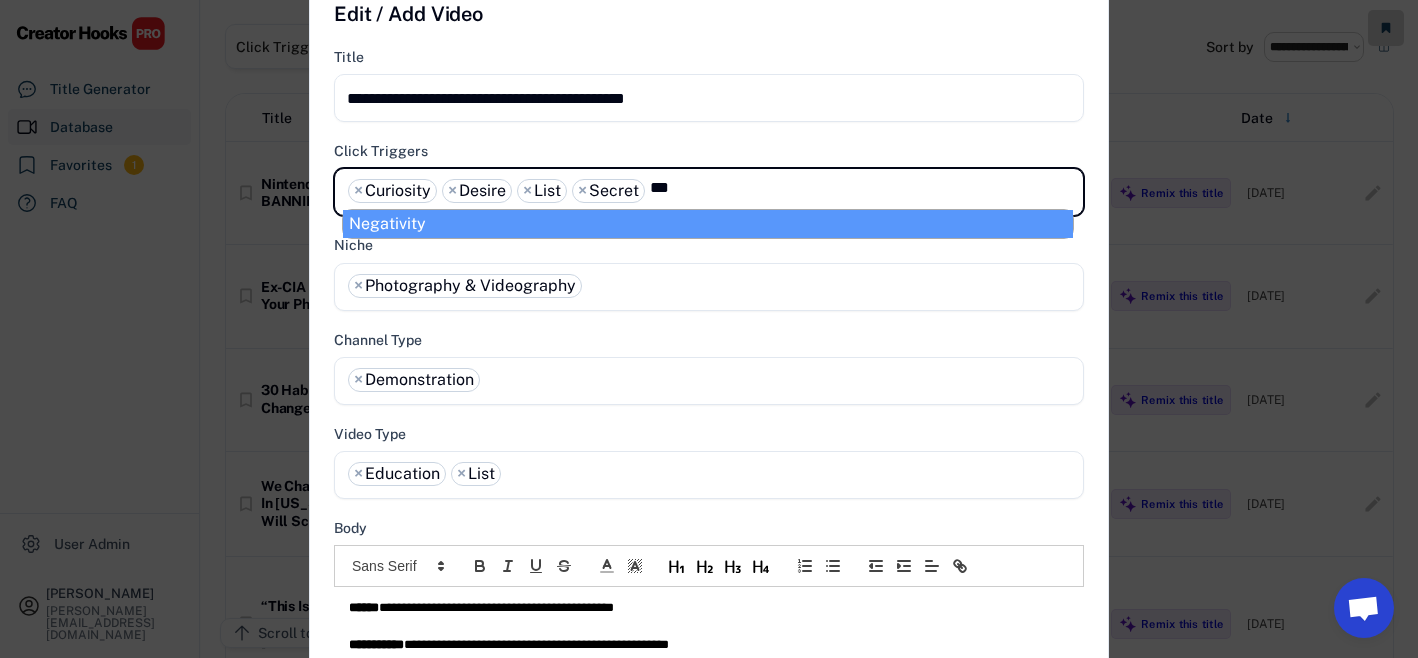 type on "***" 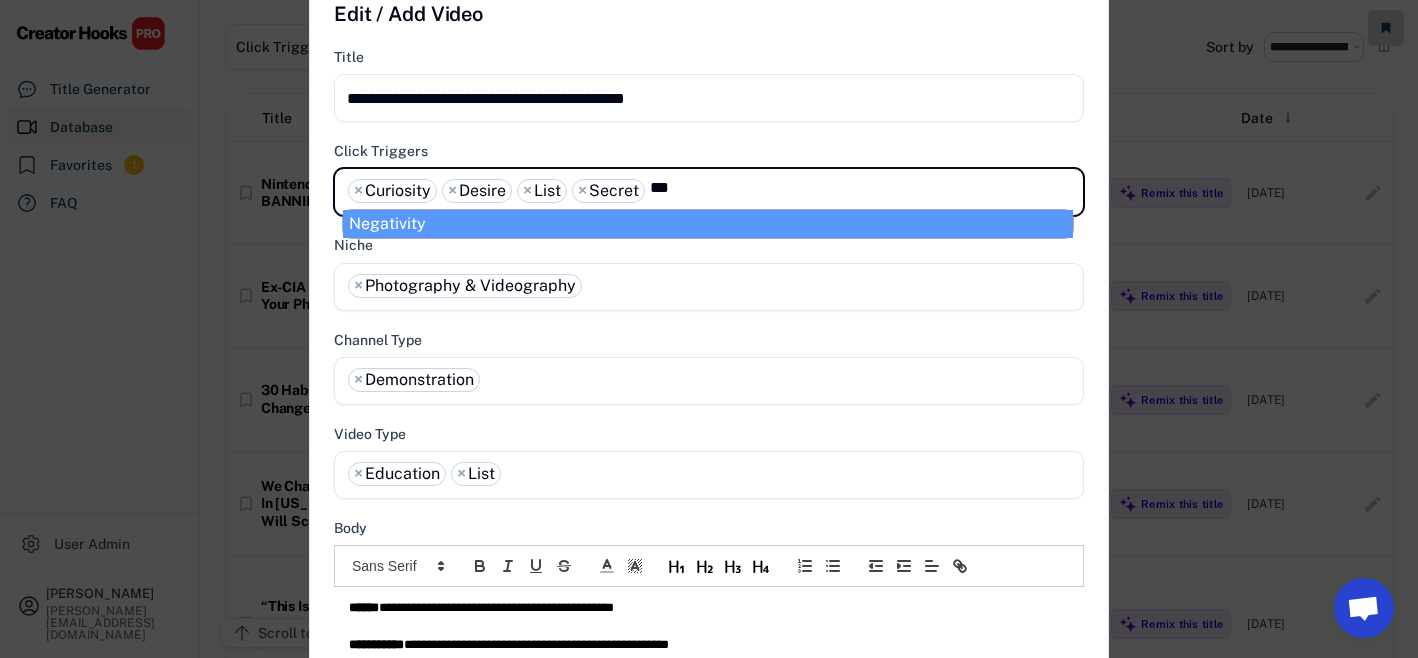 type 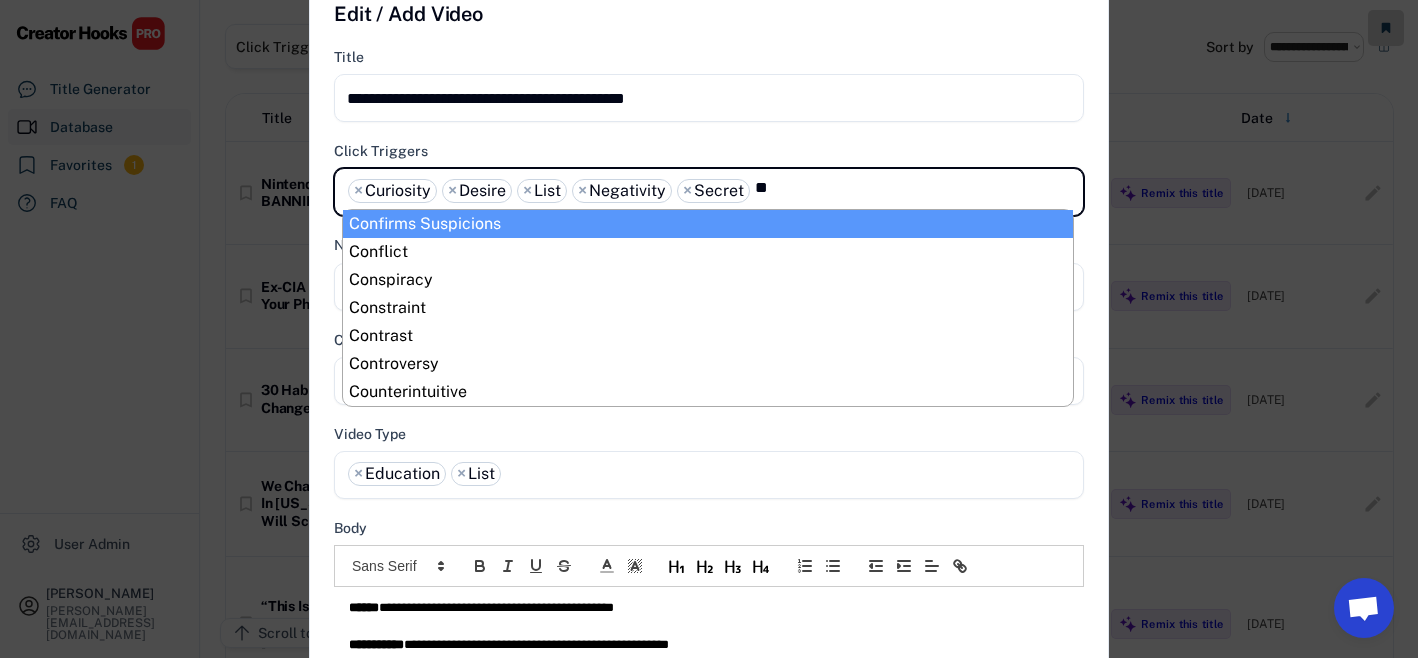 scroll, scrollTop: 0, scrollLeft: 0, axis: both 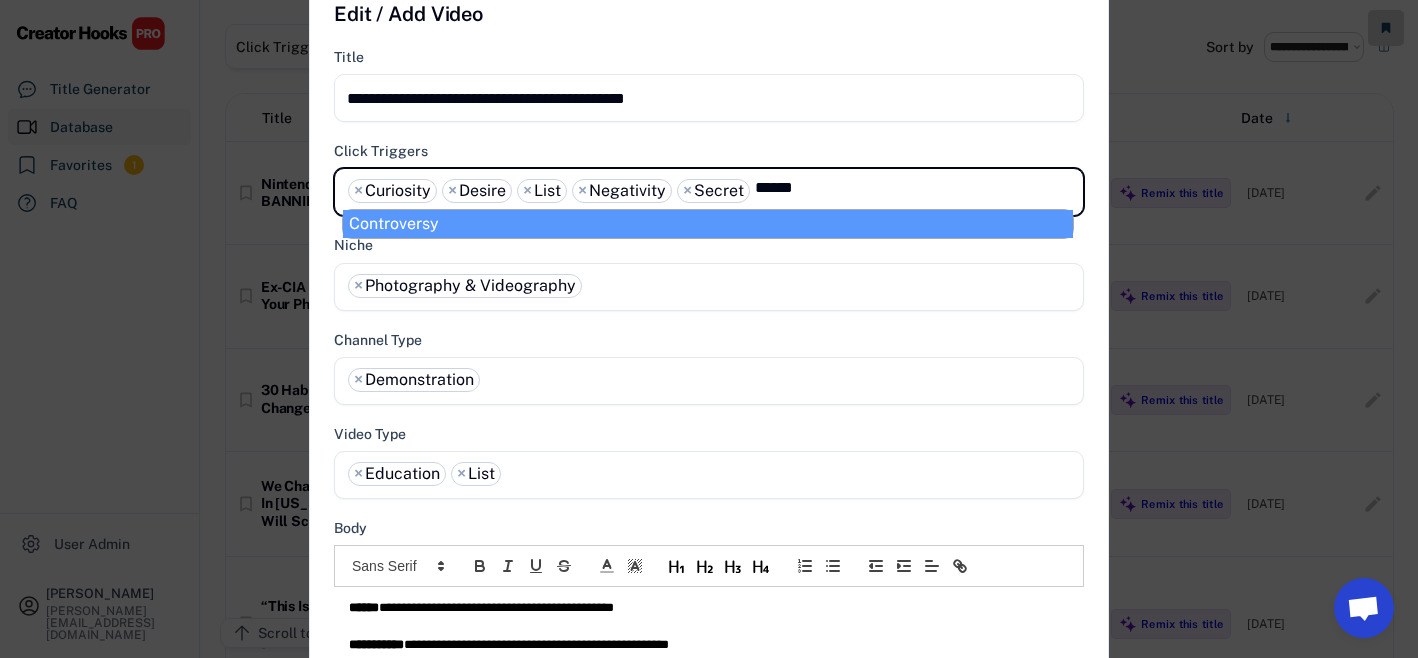 type on "******" 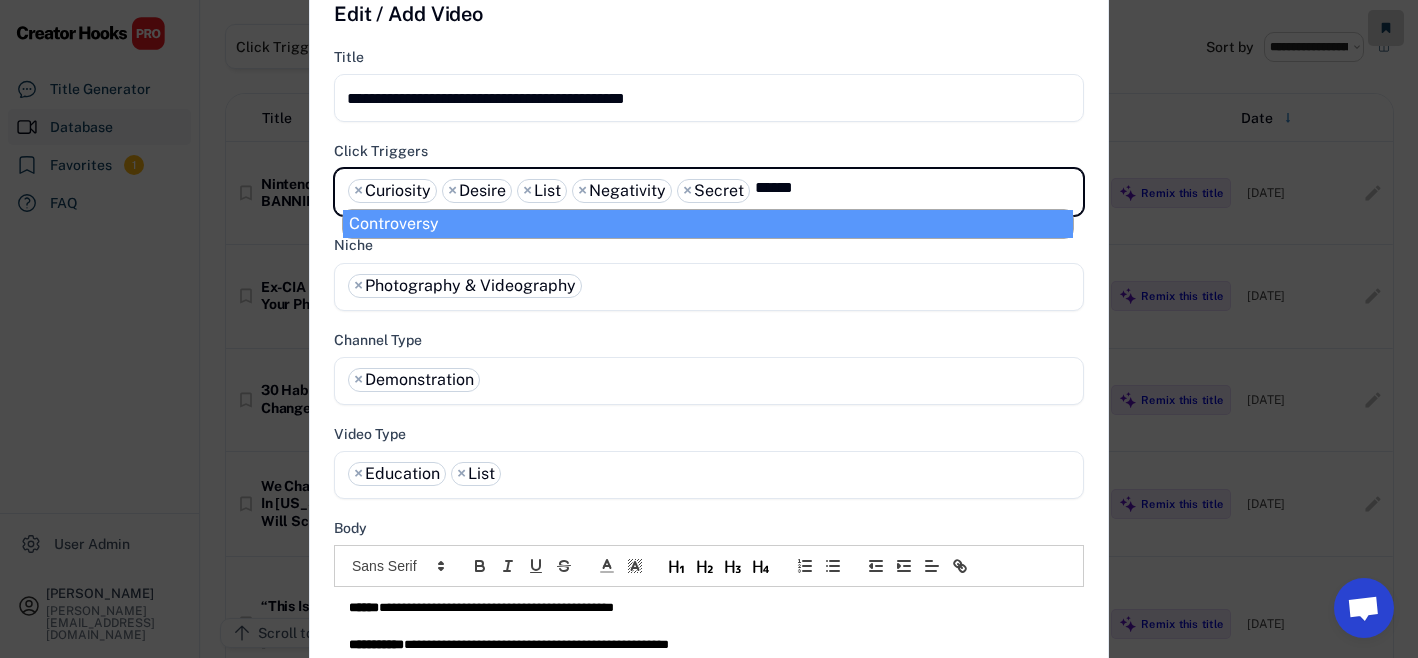 select on "**********" 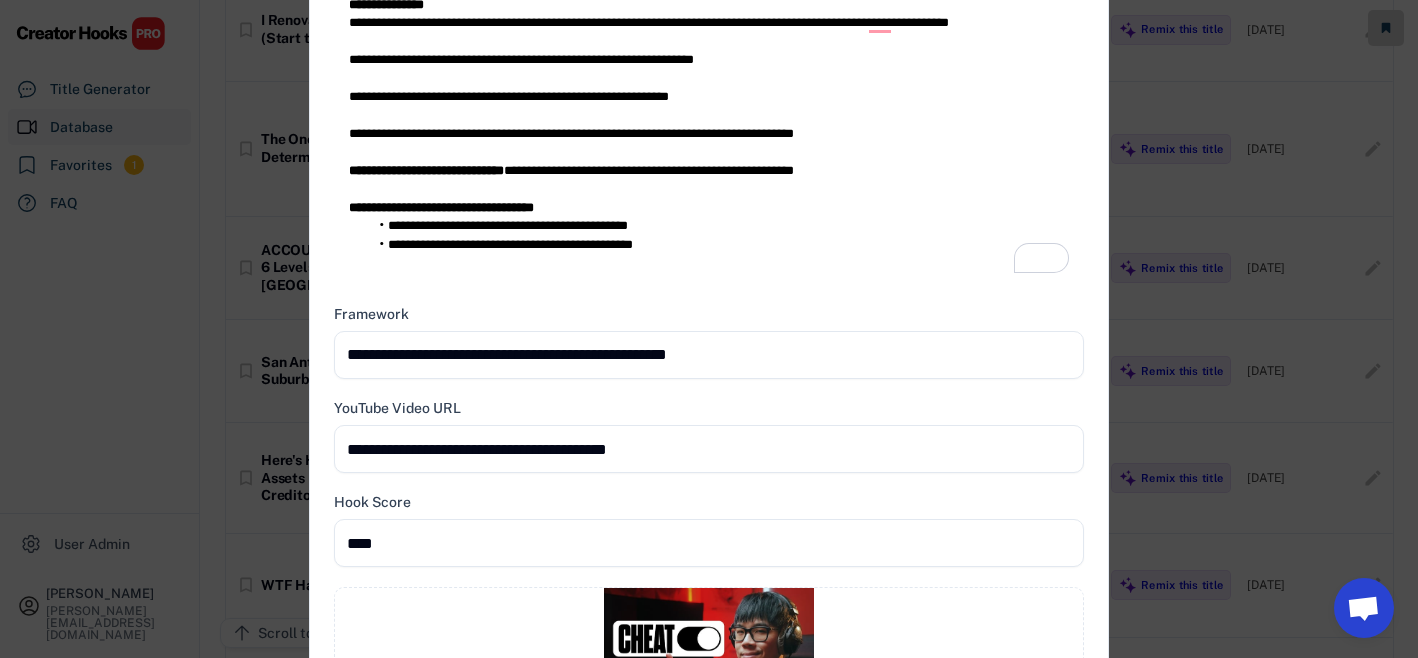 scroll, scrollTop: 1156, scrollLeft: 0, axis: vertical 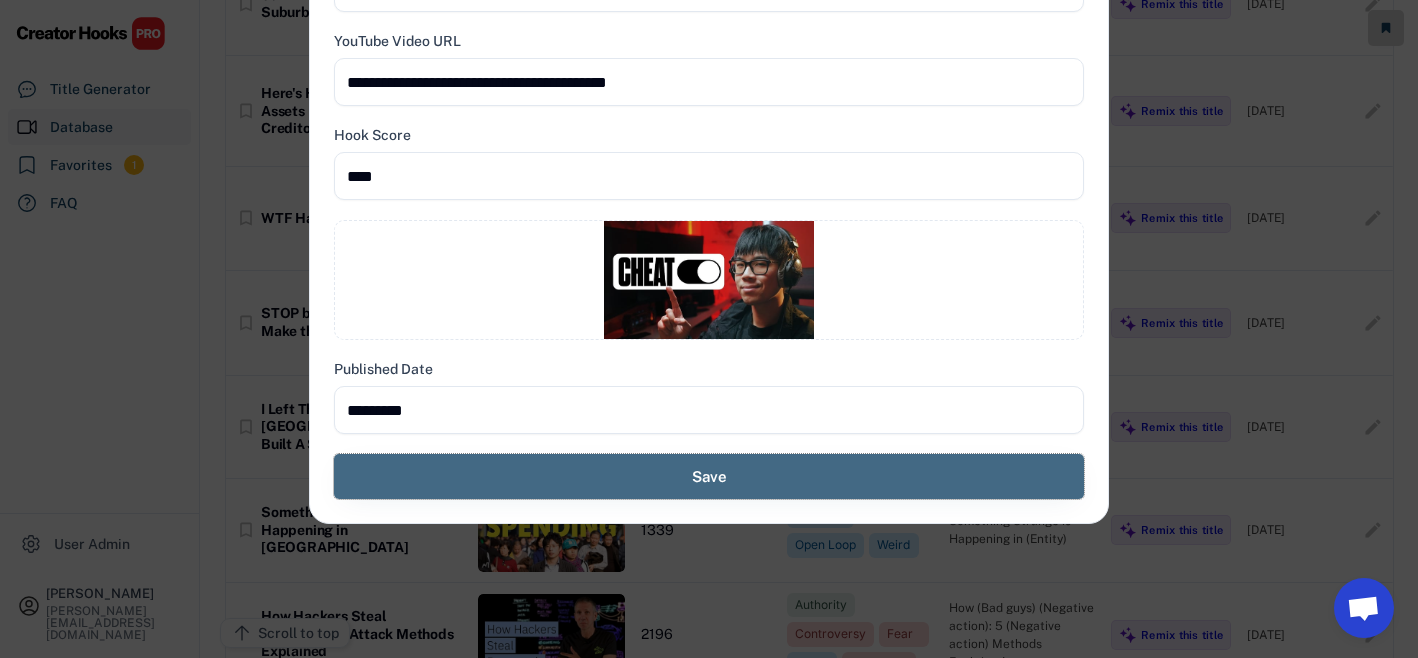 click on "Save" at bounding box center [709, 476] 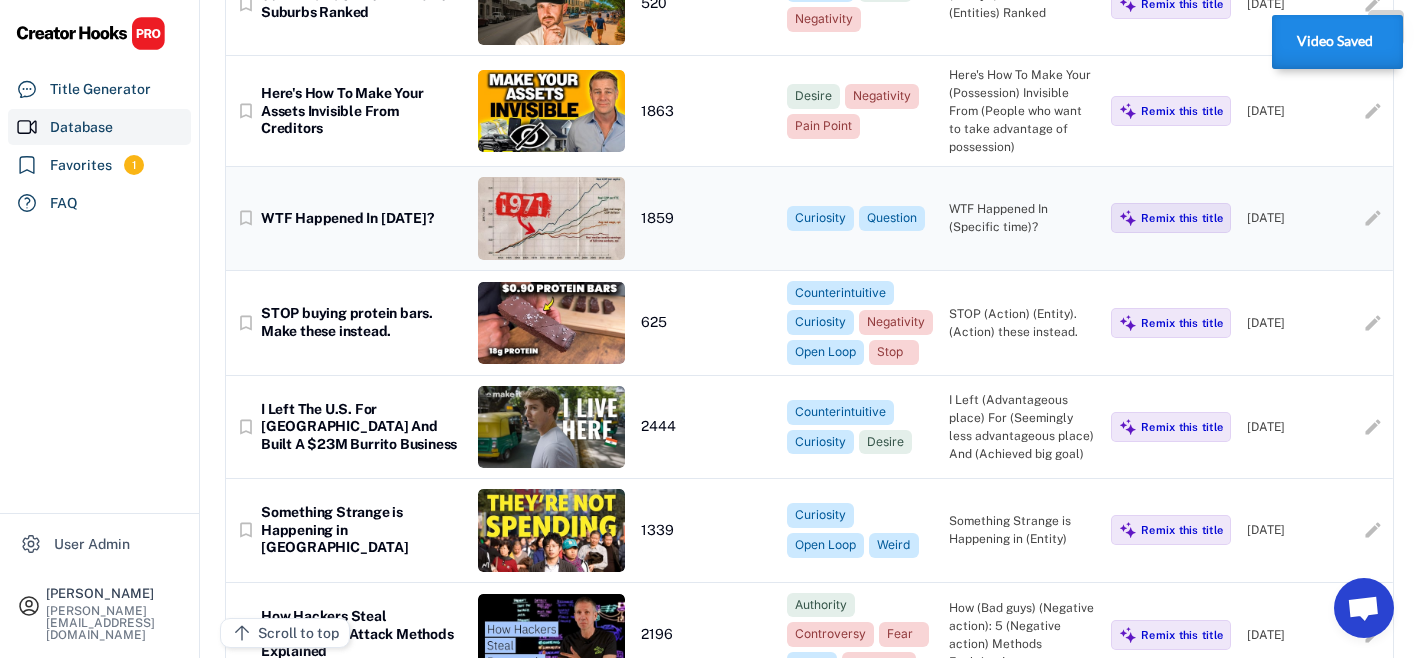 scroll, scrollTop: 0, scrollLeft: 0, axis: both 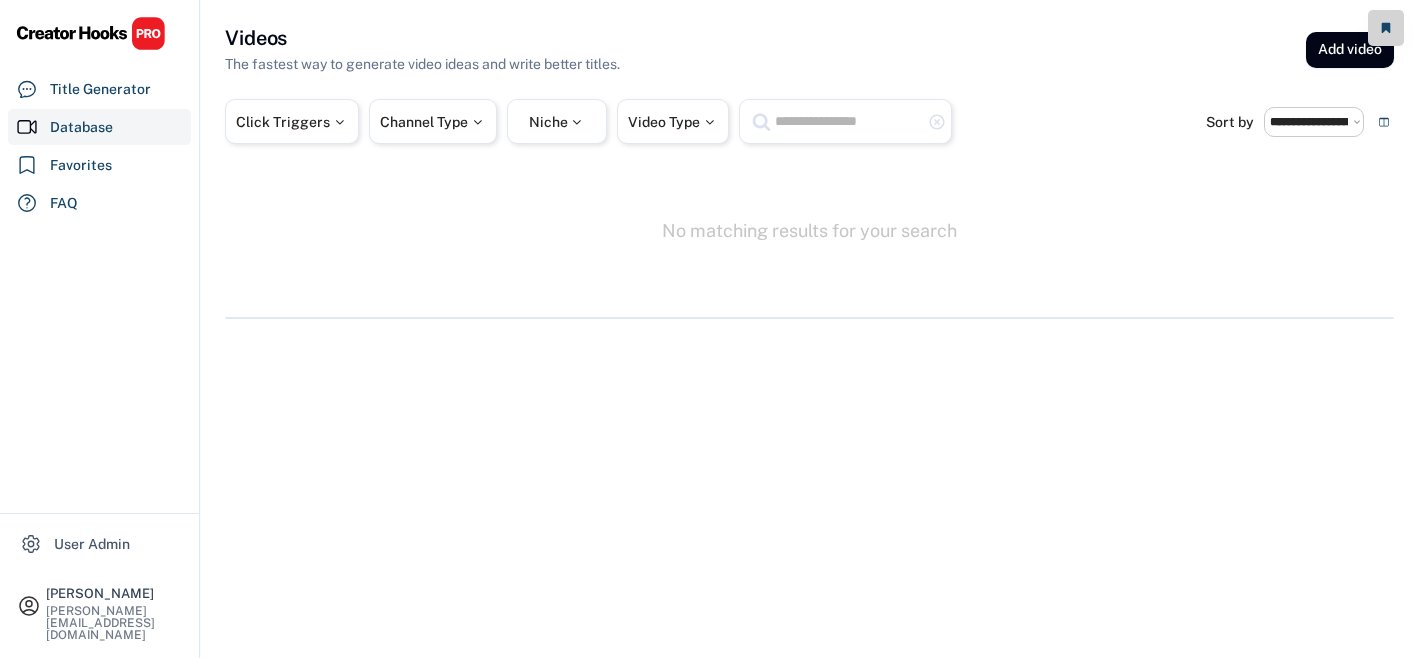 select on "**********" 